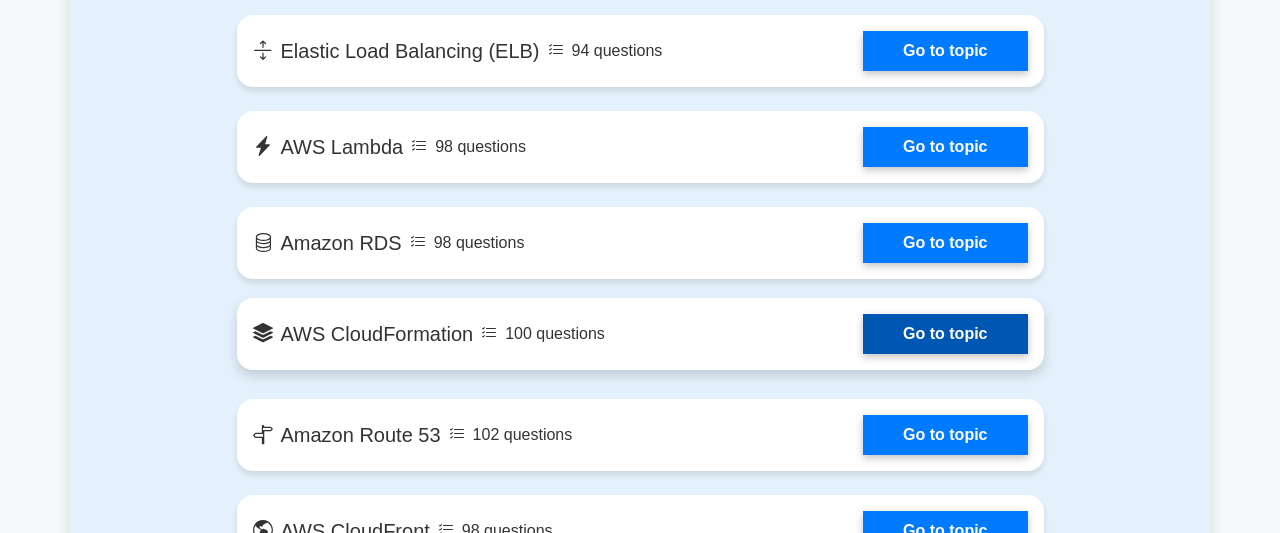 scroll, scrollTop: 1664, scrollLeft: 0, axis: vertical 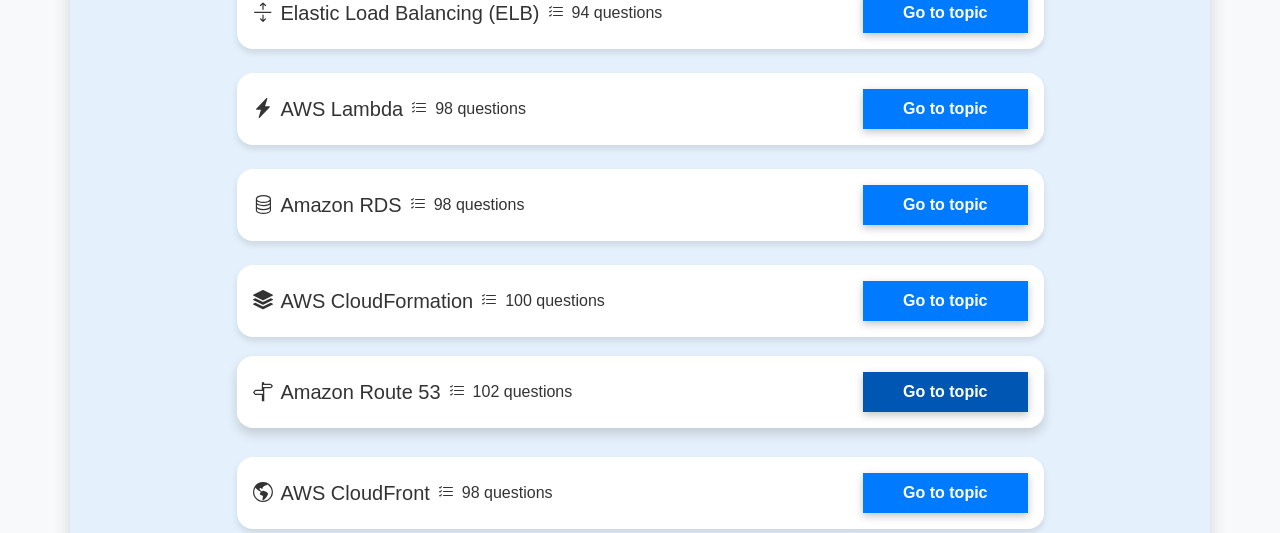 click on "Go to topic" at bounding box center (945, 392) 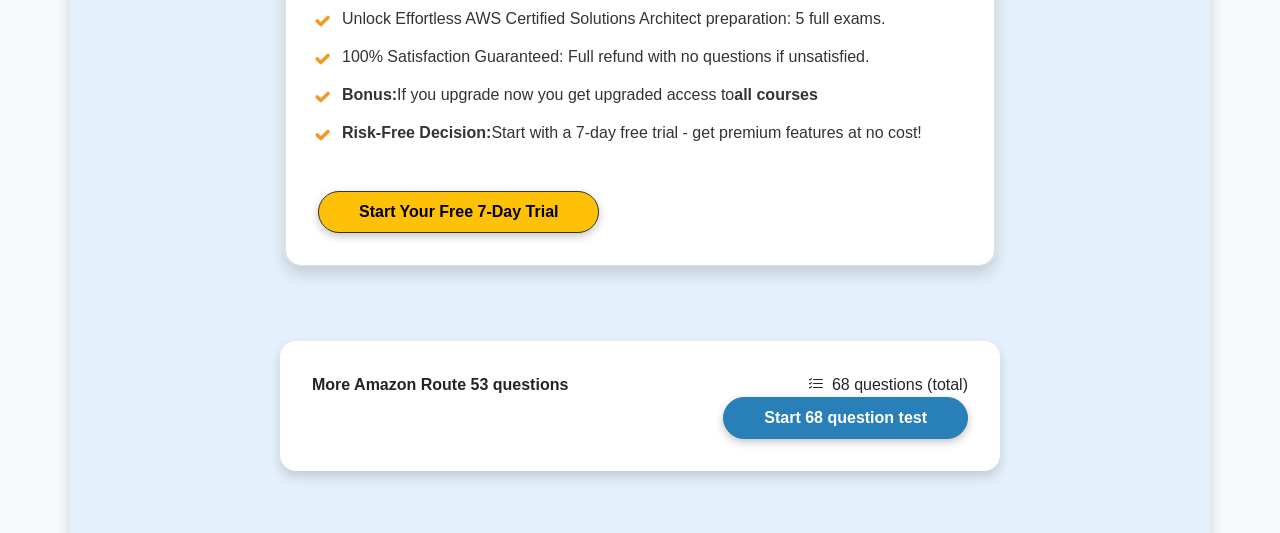 scroll, scrollTop: 1560, scrollLeft: 0, axis: vertical 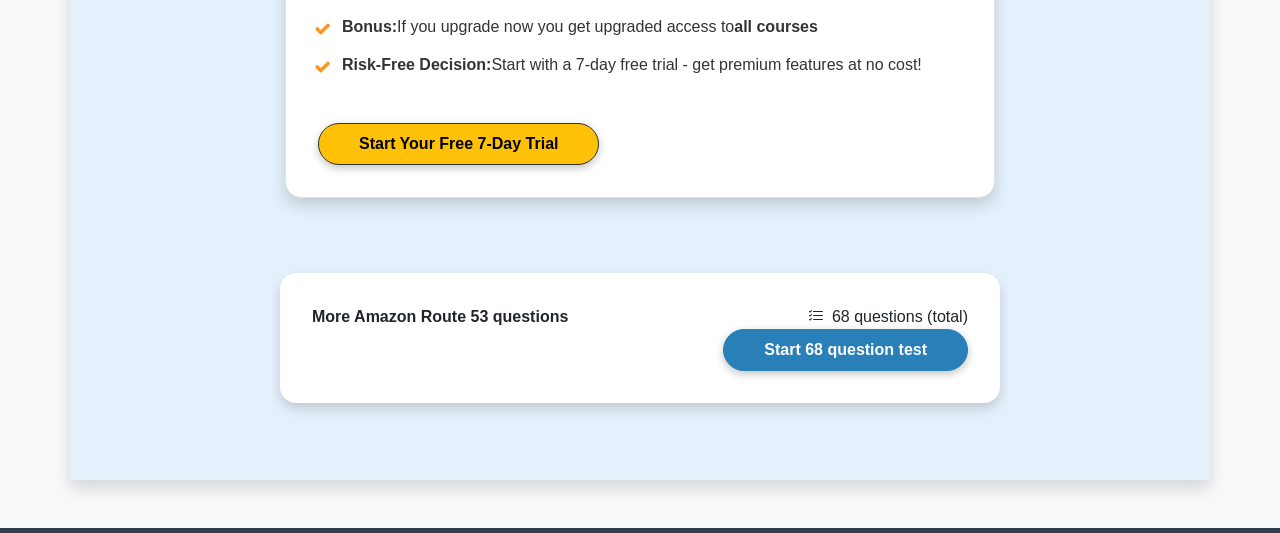 click on "Start 68 question test" at bounding box center (845, 350) 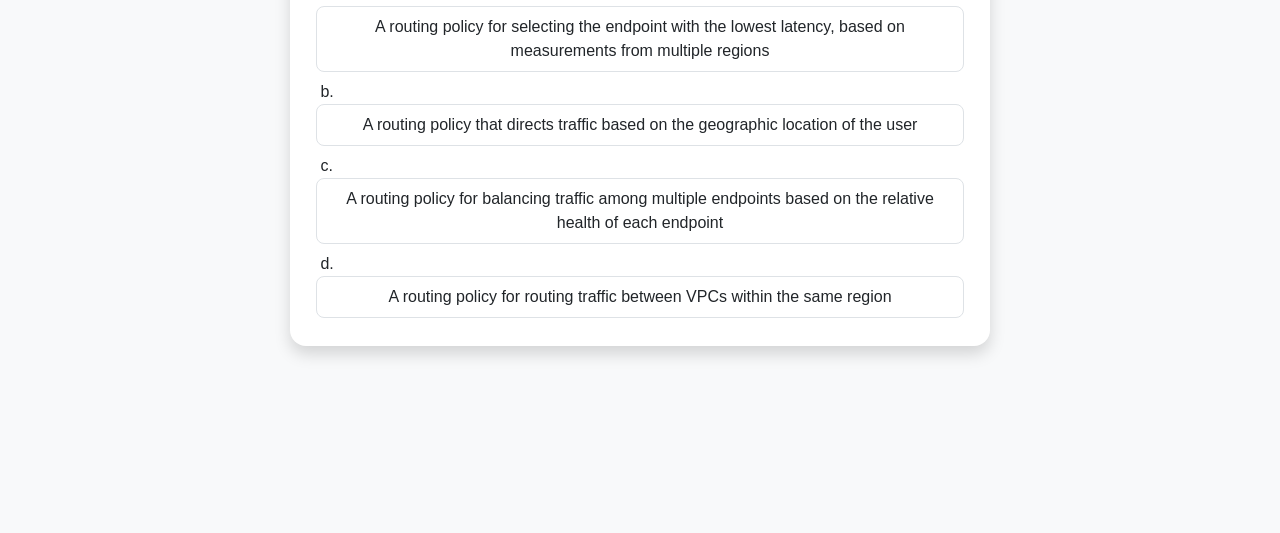 scroll, scrollTop: 27, scrollLeft: 0, axis: vertical 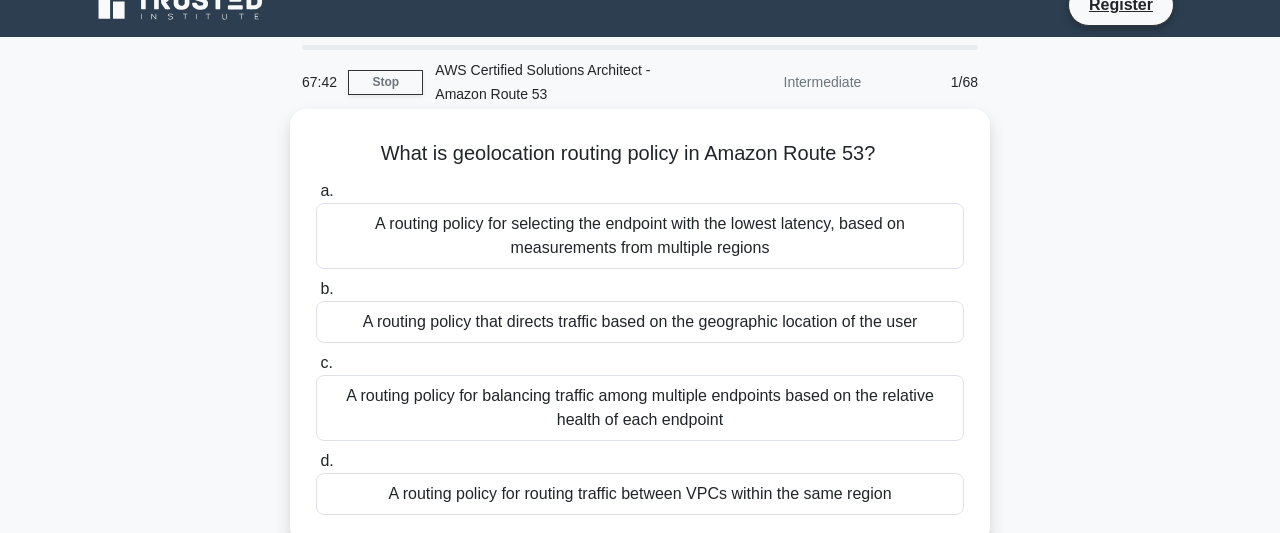 click on "A routing policy that directs traffic based on the geographic location of the user" at bounding box center (640, 322) 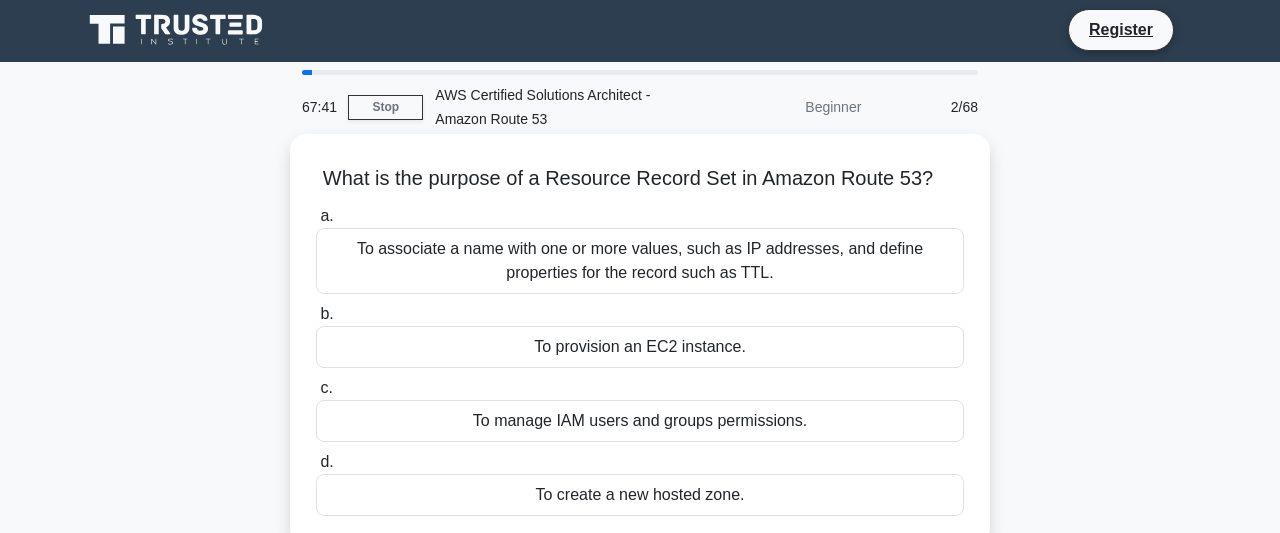 scroll, scrollTop: 0, scrollLeft: 0, axis: both 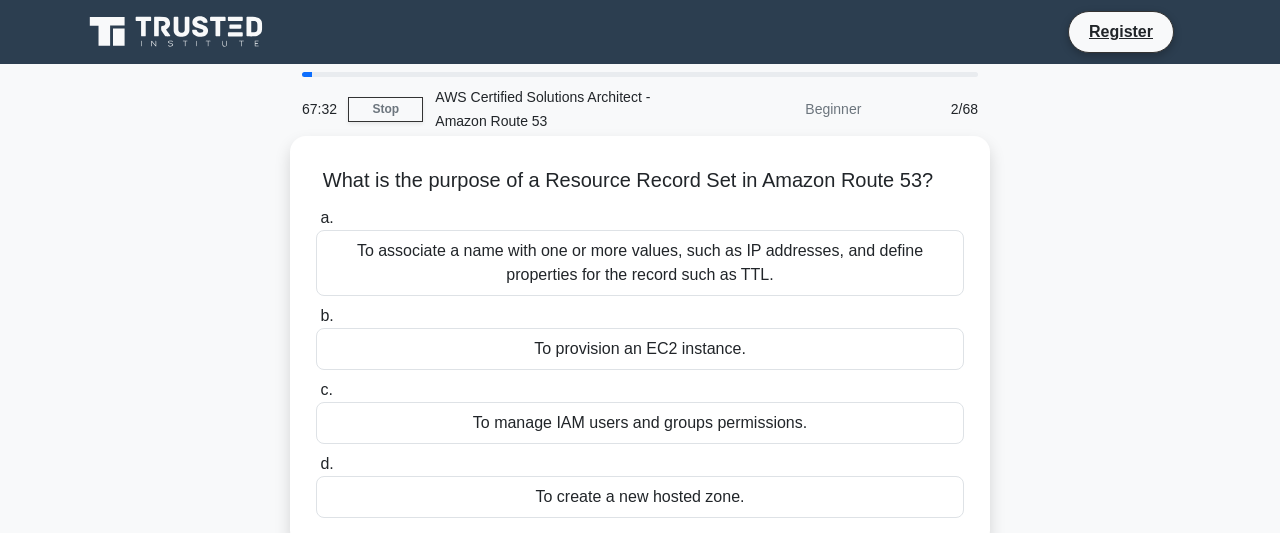 click on "To provision an EC2 instance." at bounding box center (640, 349) 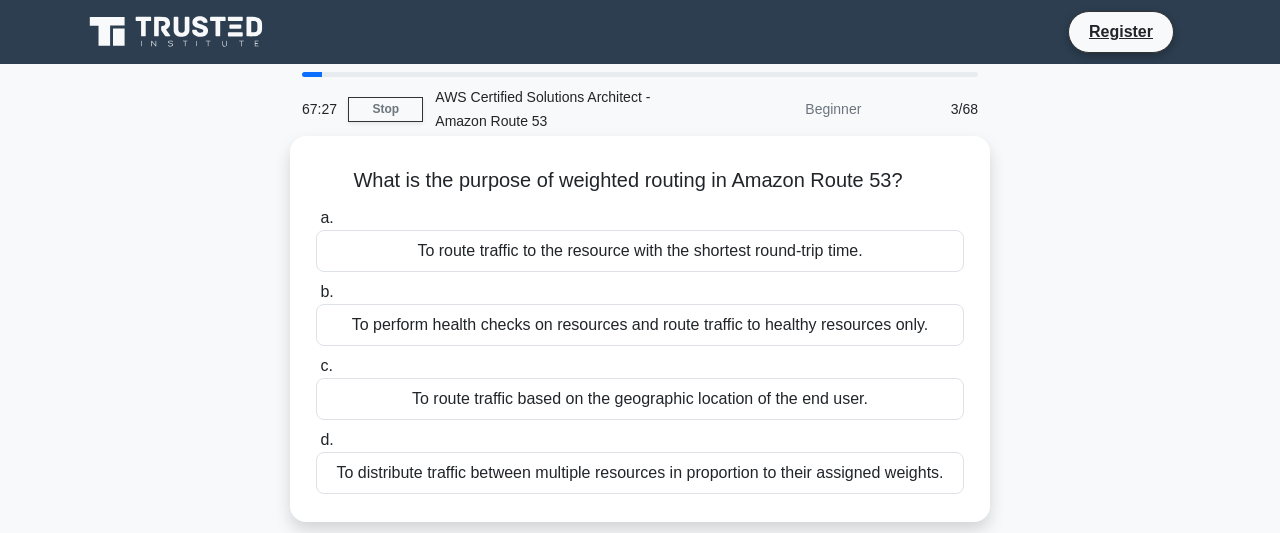 click on "To route traffic to the resource with the shortest round-trip time." at bounding box center [640, 251] 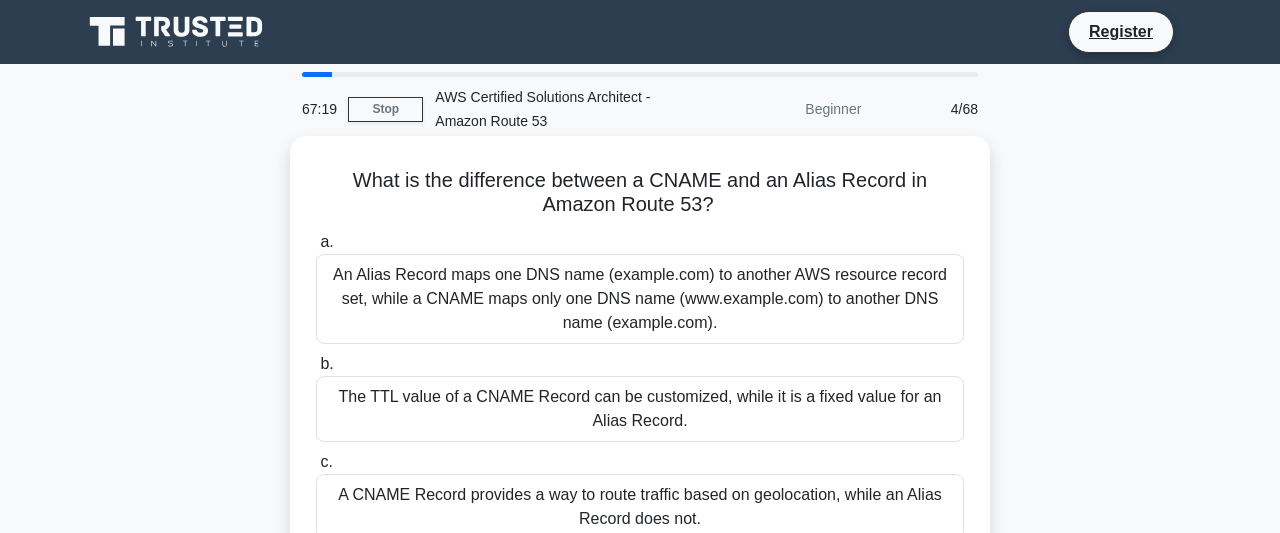 drag, startPoint x: 592, startPoint y: 277, endPoint x: 605, endPoint y: 305, distance: 30.870699 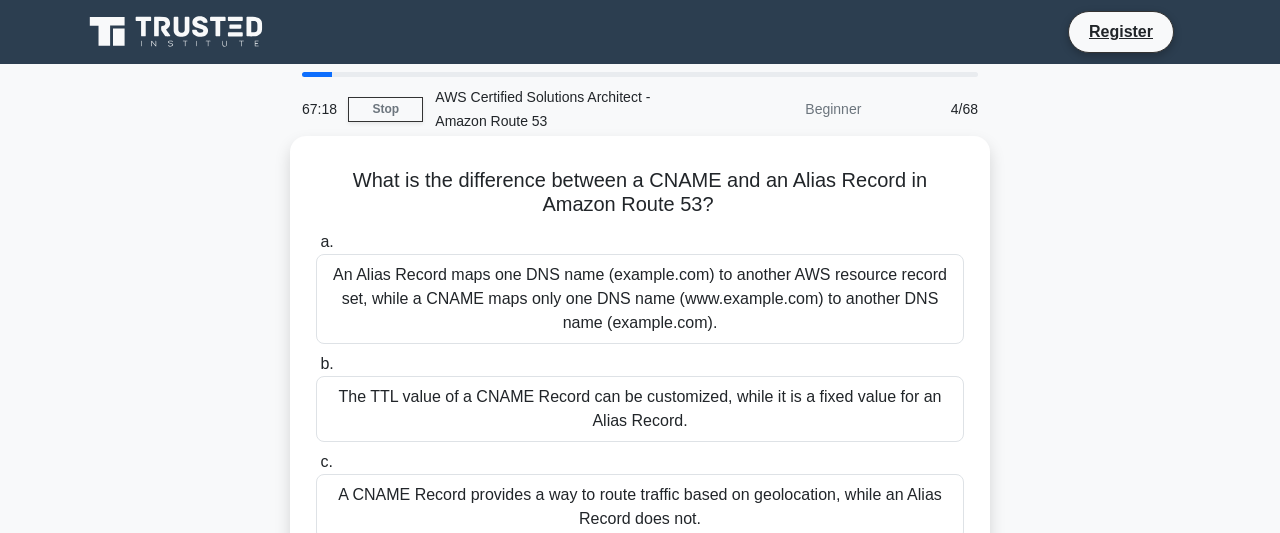 click on "An Alias Record maps one DNS name (example.com) to another AWS resource record set, while a CNAME maps only one DNS name (www.example.com) to another DNS name (example.com)." at bounding box center [640, 299] 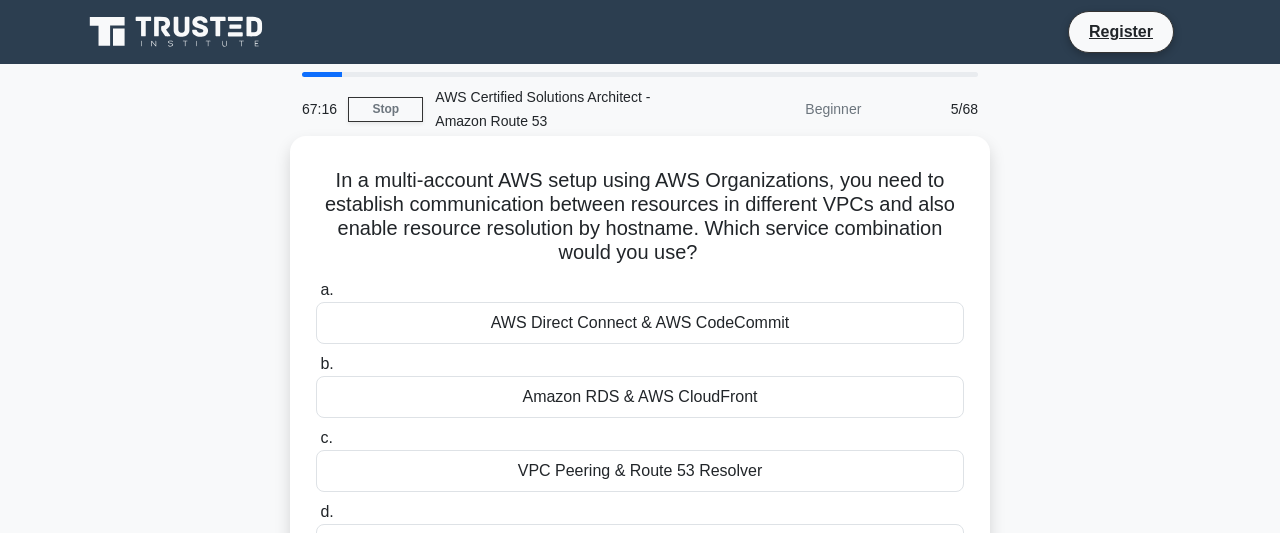 click on "Amazon RDS & AWS CloudFront" at bounding box center (640, 397) 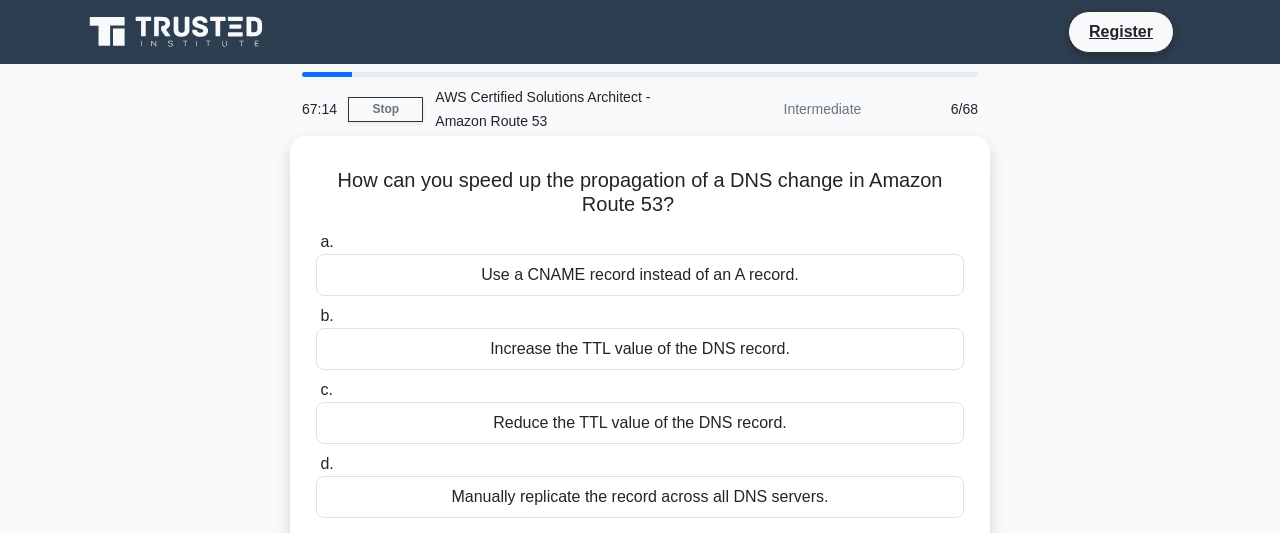 click on "Increase the TTL value of the DNS record." at bounding box center (640, 349) 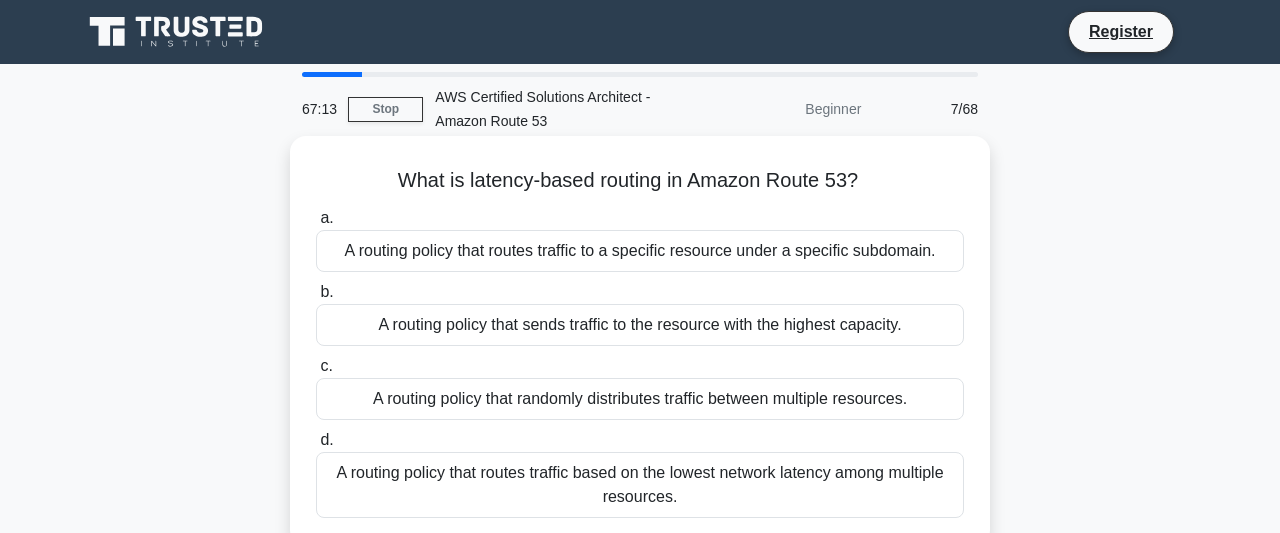 click on "A routing policy that sends traffic to the resource with the highest capacity." at bounding box center [640, 325] 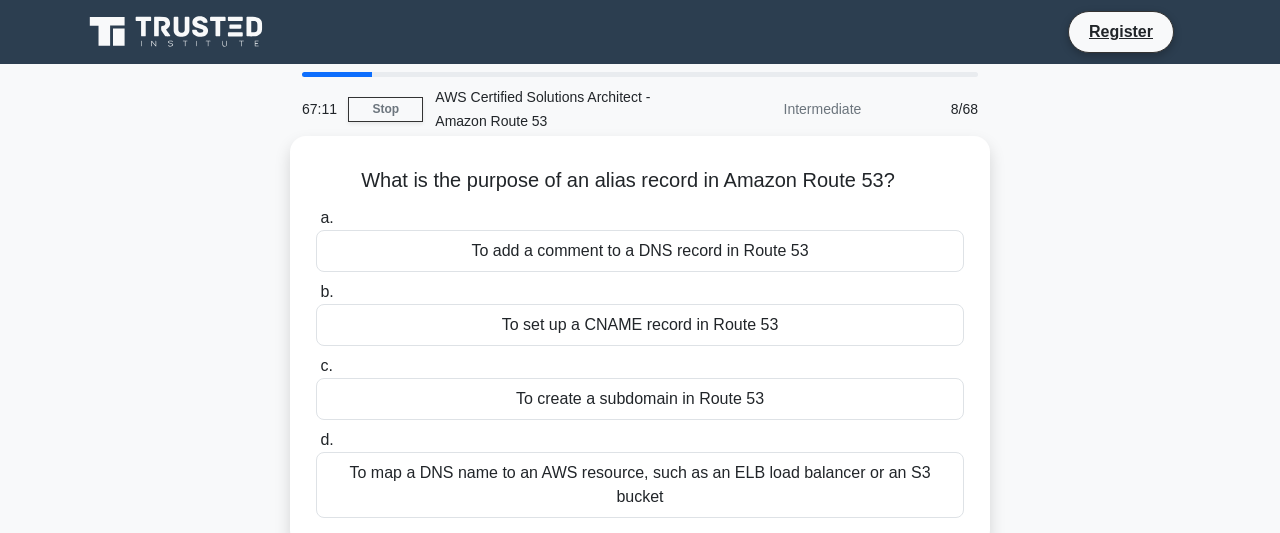 click on "To set up a CNAME record in Route 53" at bounding box center [640, 325] 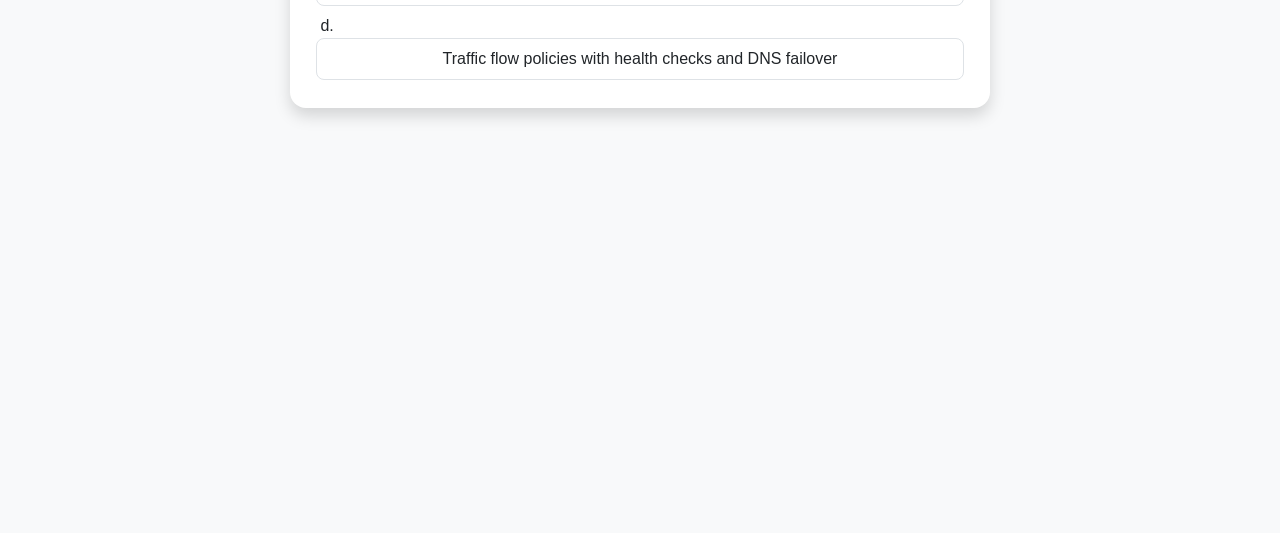 scroll, scrollTop: 104, scrollLeft: 0, axis: vertical 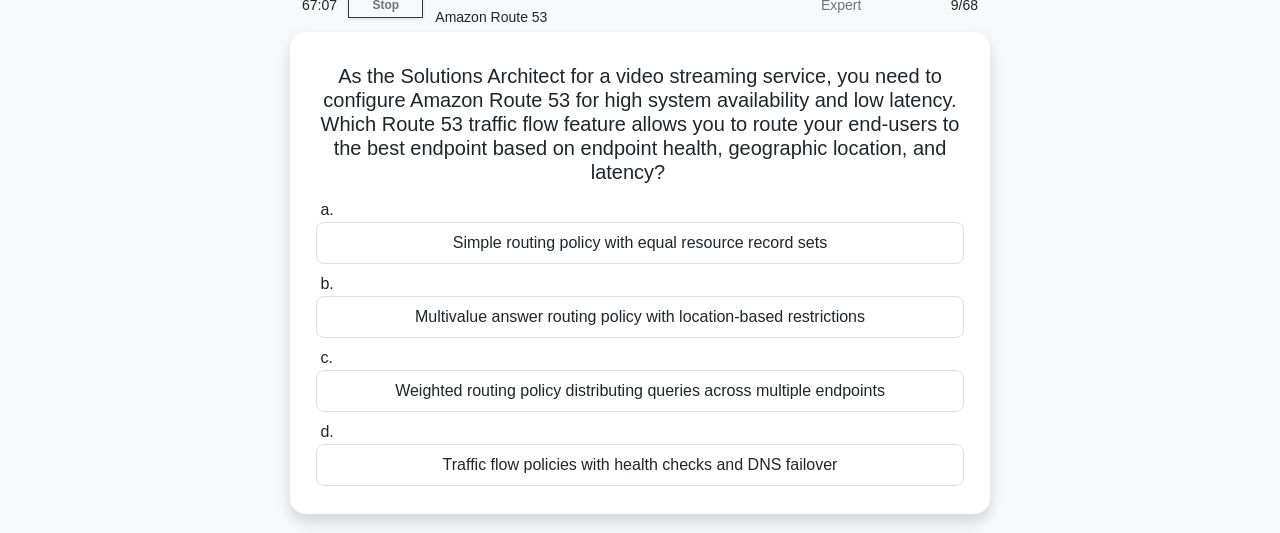 click on "Weighted routing policy distributing queries across multiple endpoints" at bounding box center [640, 391] 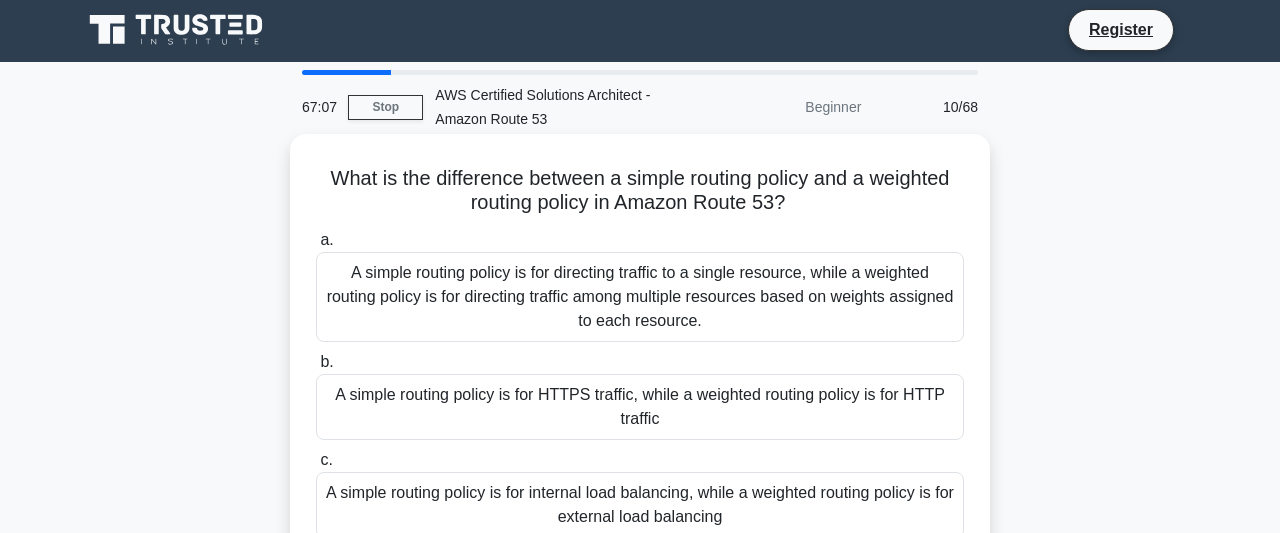 scroll, scrollTop: 0, scrollLeft: 0, axis: both 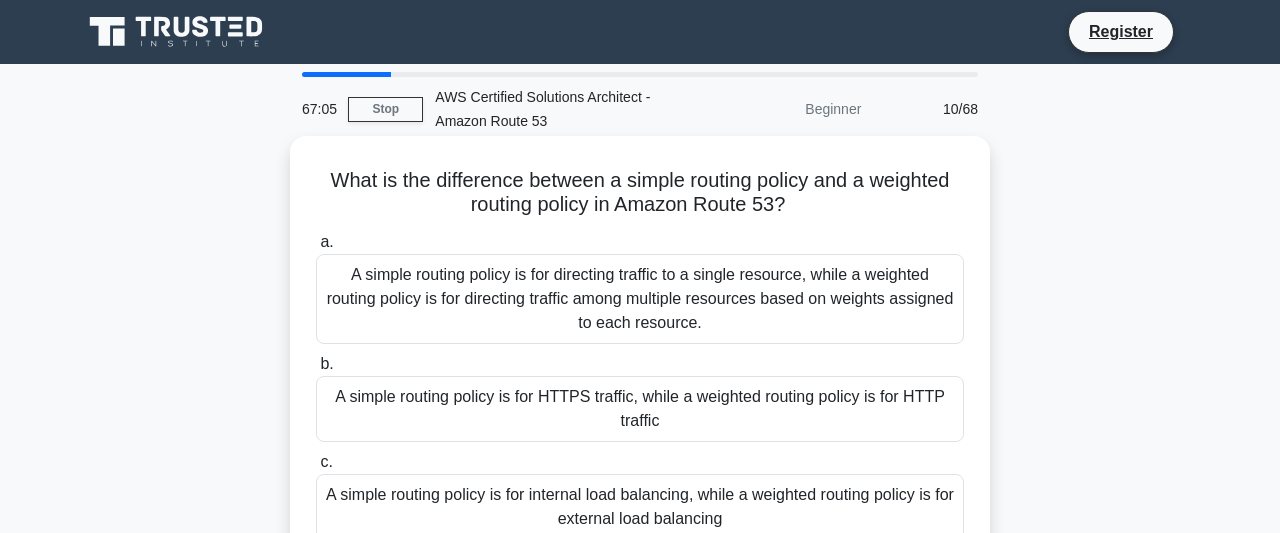 click on "A simple routing policy is for HTTPS traffic, while a weighted routing policy is for HTTP traffic" at bounding box center (640, 409) 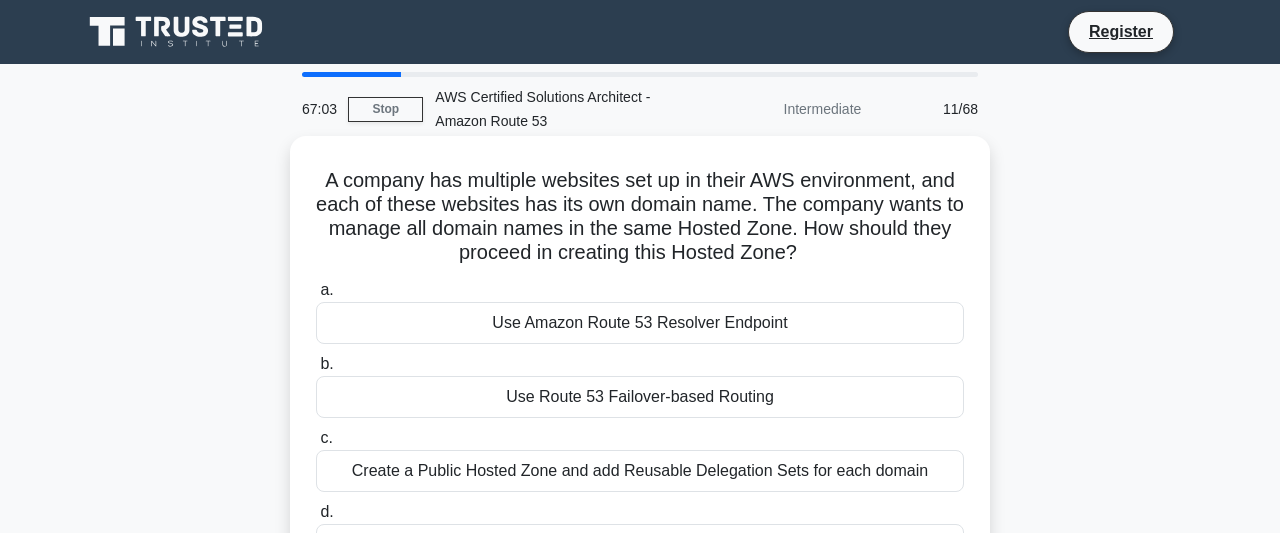 click on "Use Route 53 Failover-based Routing" at bounding box center (640, 397) 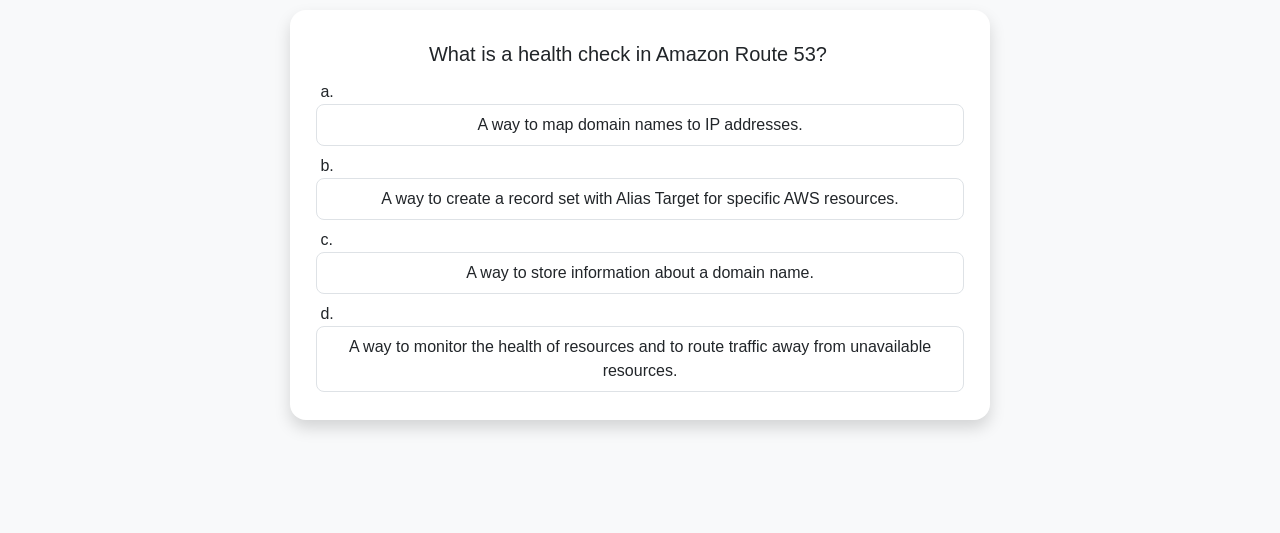 scroll, scrollTop: 208, scrollLeft: 0, axis: vertical 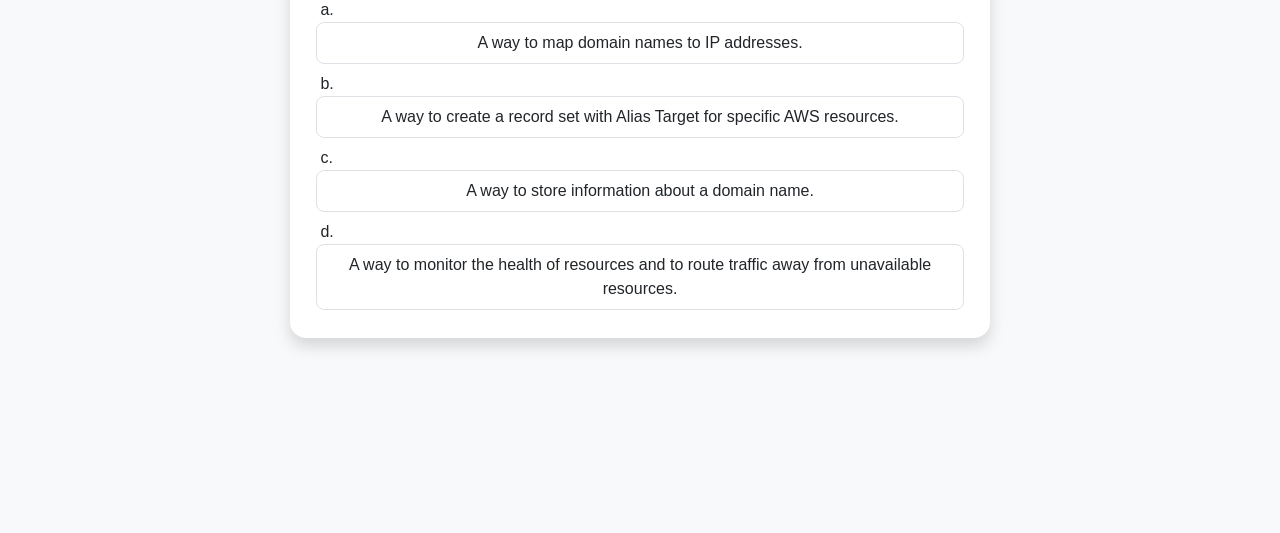 click on "A way to monitor the health of resources and to route traffic away from unavailable resources." at bounding box center [640, 277] 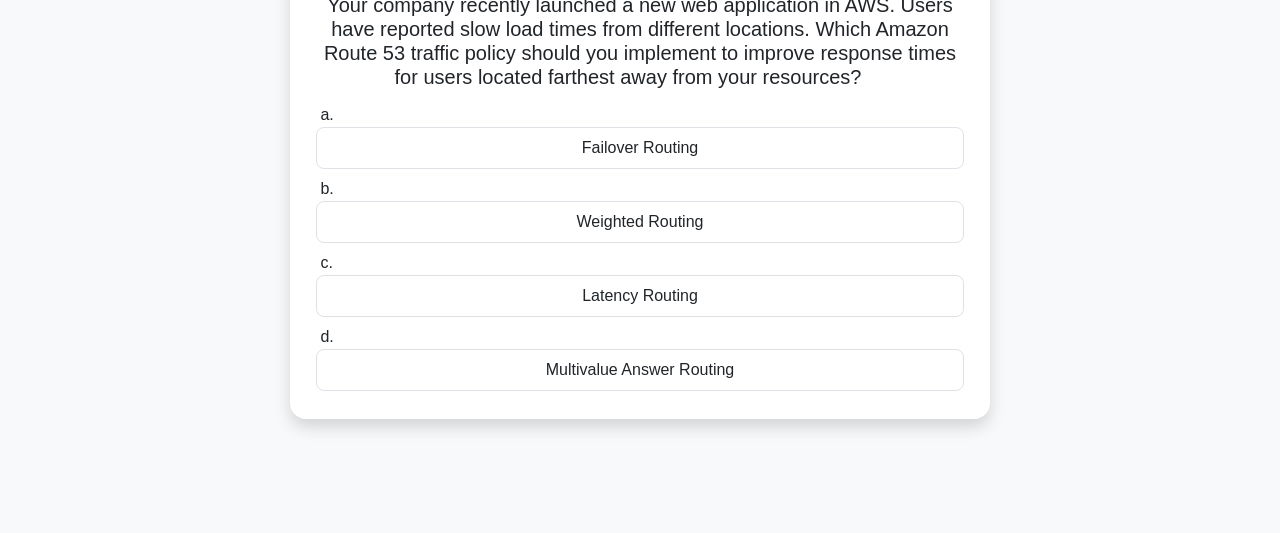 scroll, scrollTop: 208, scrollLeft: 0, axis: vertical 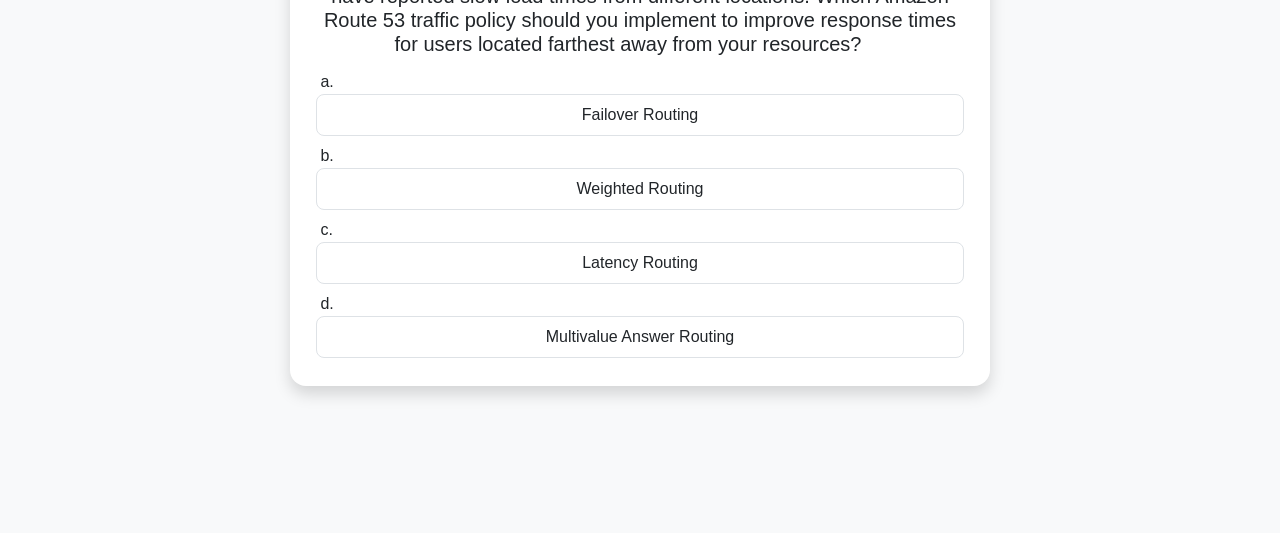 click on "Latency Routing" at bounding box center [640, 263] 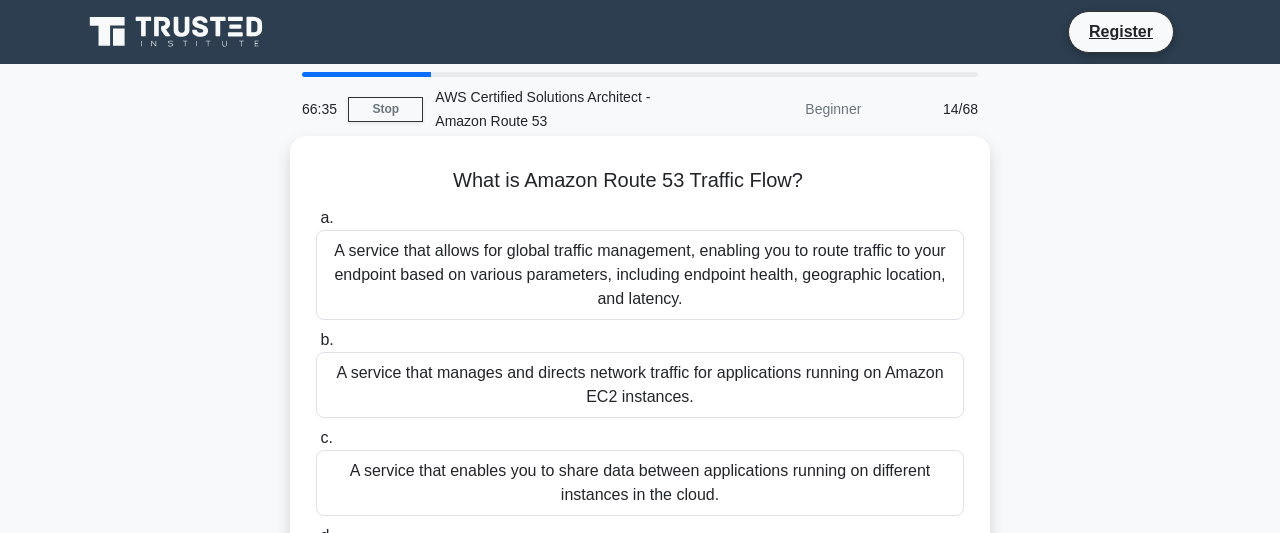 scroll, scrollTop: 0, scrollLeft: 0, axis: both 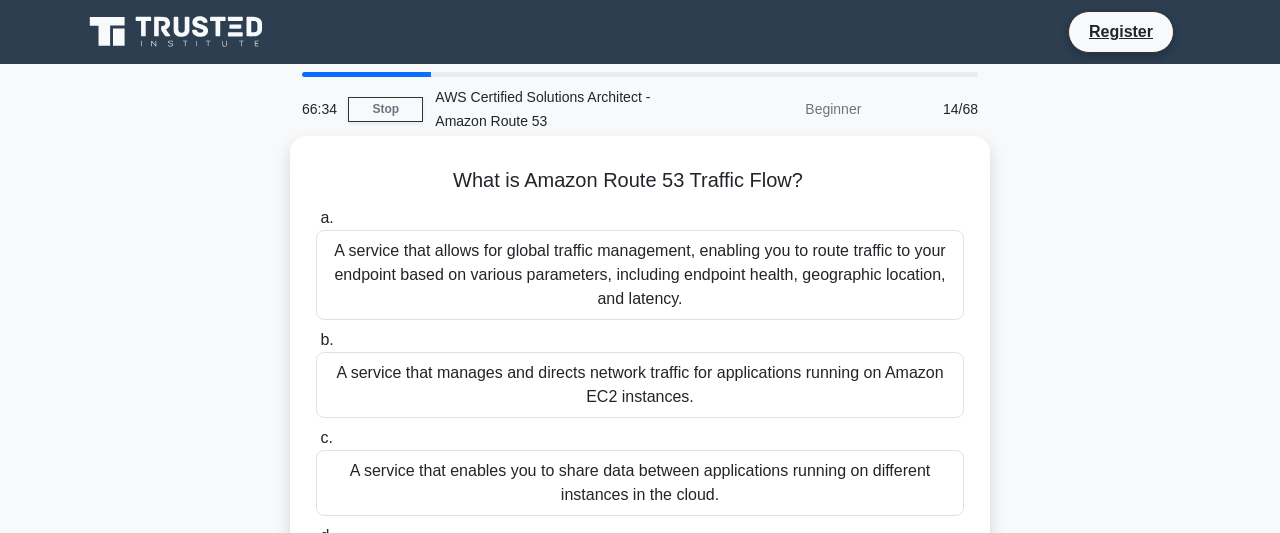 click on "A service that allows for global traffic management, enabling you to route traffic to your endpoint based on various parameters, including endpoint health, geographic location, and latency." at bounding box center (640, 275) 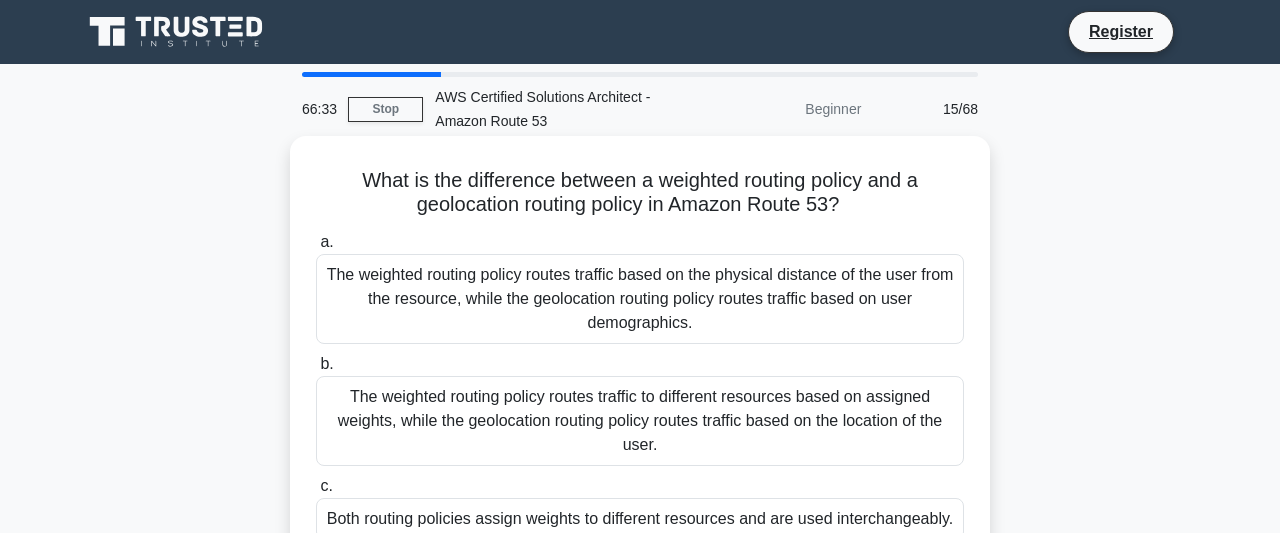 click on "The weighted routing policy routes traffic based on the physical distance of the user from the resource, while the geolocation routing policy routes traffic based on user demographics." at bounding box center [640, 299] 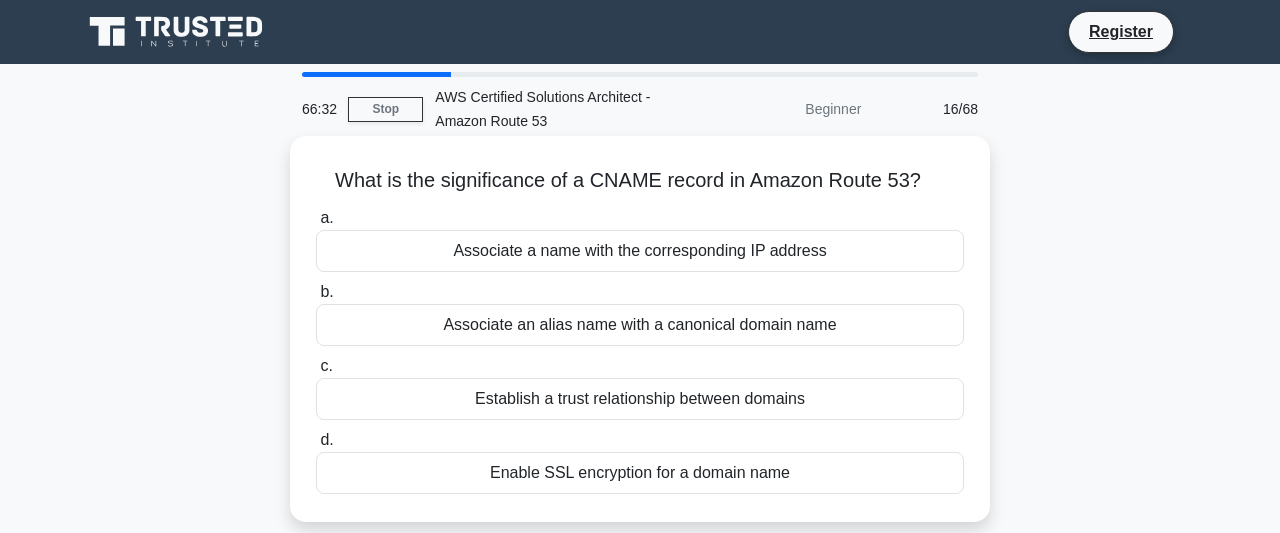 click on "Associate an alias name with a canonical domain name" at bounding box center (640, 325) 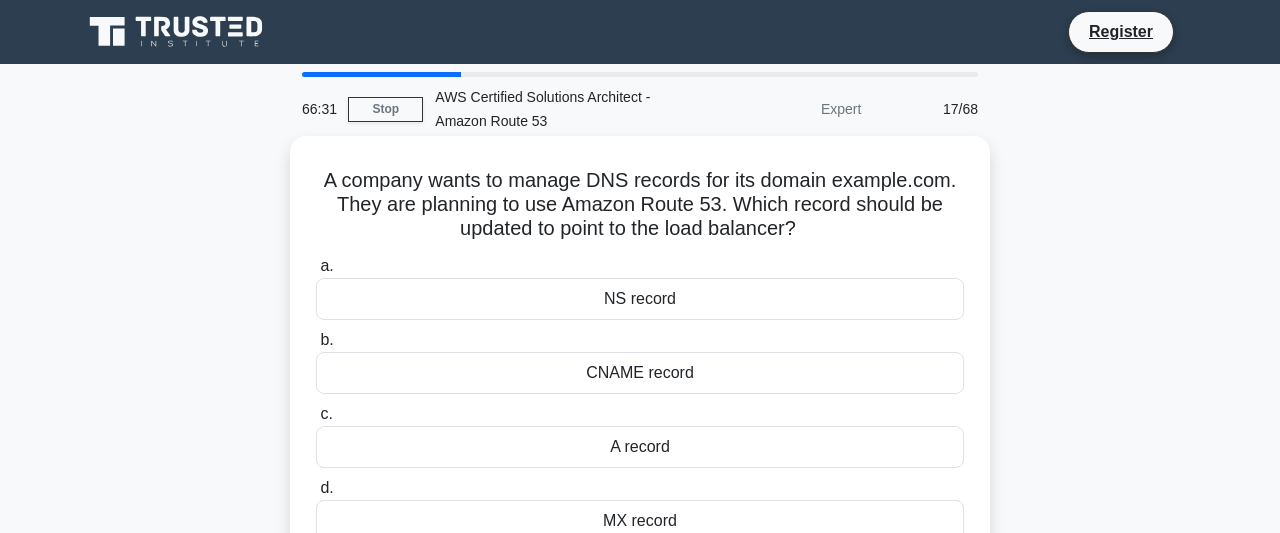 click on "CNAME record" at bounding box center (640, 373) 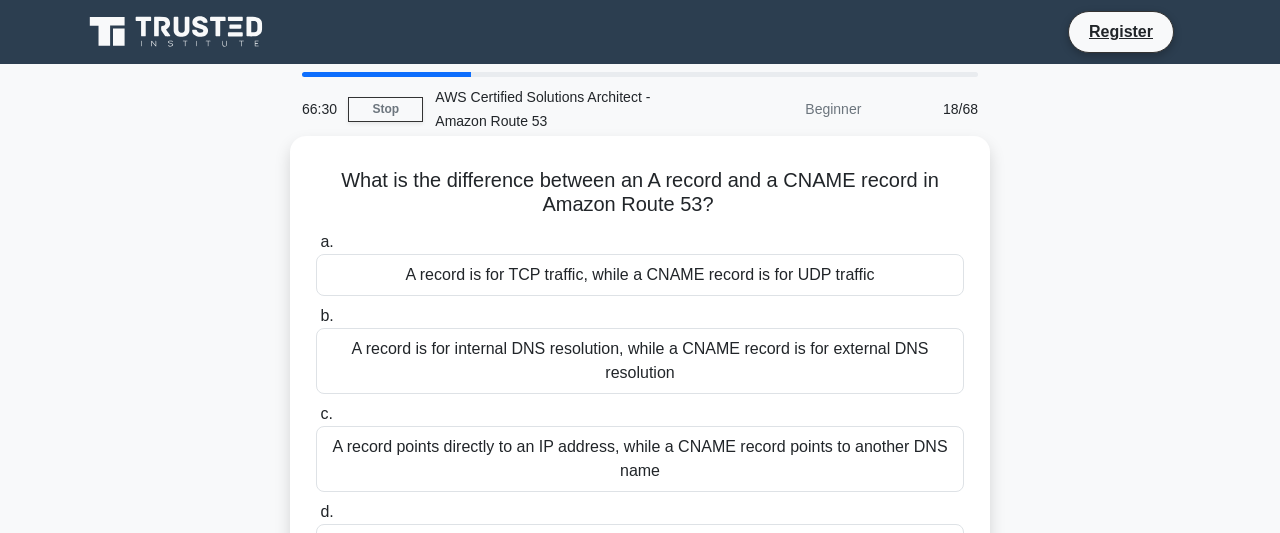 click on "A record is for internal DNS resolution, while a CNAME record is for external DNS resolution" at bounding box center [640, 361] 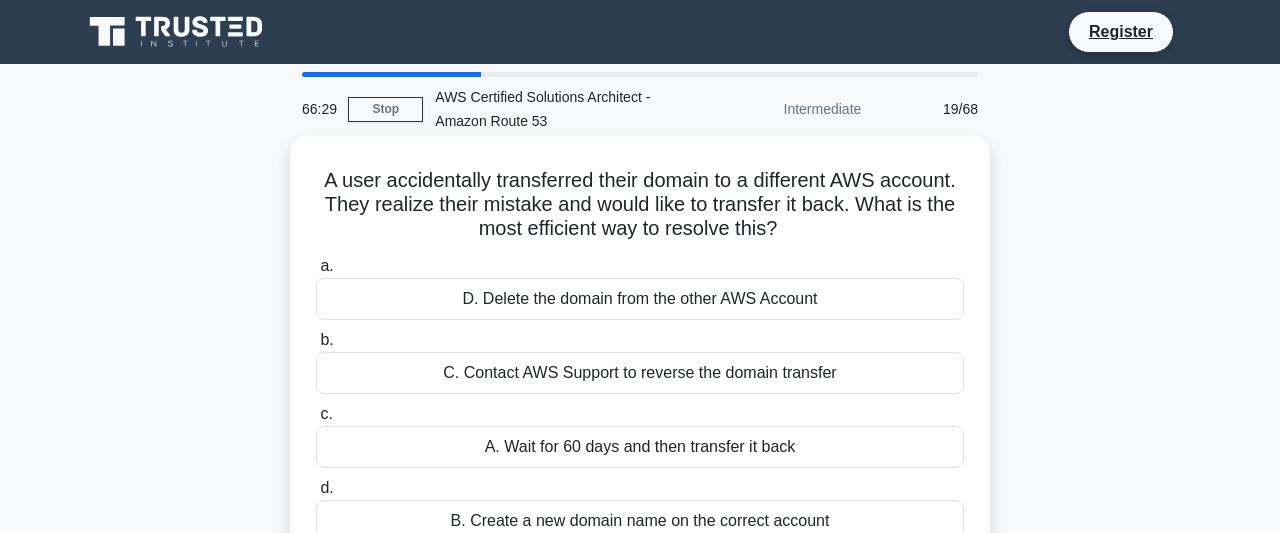 click on "A. Wait for 60 days and then transfer it back" at bounding box center [640, 447] 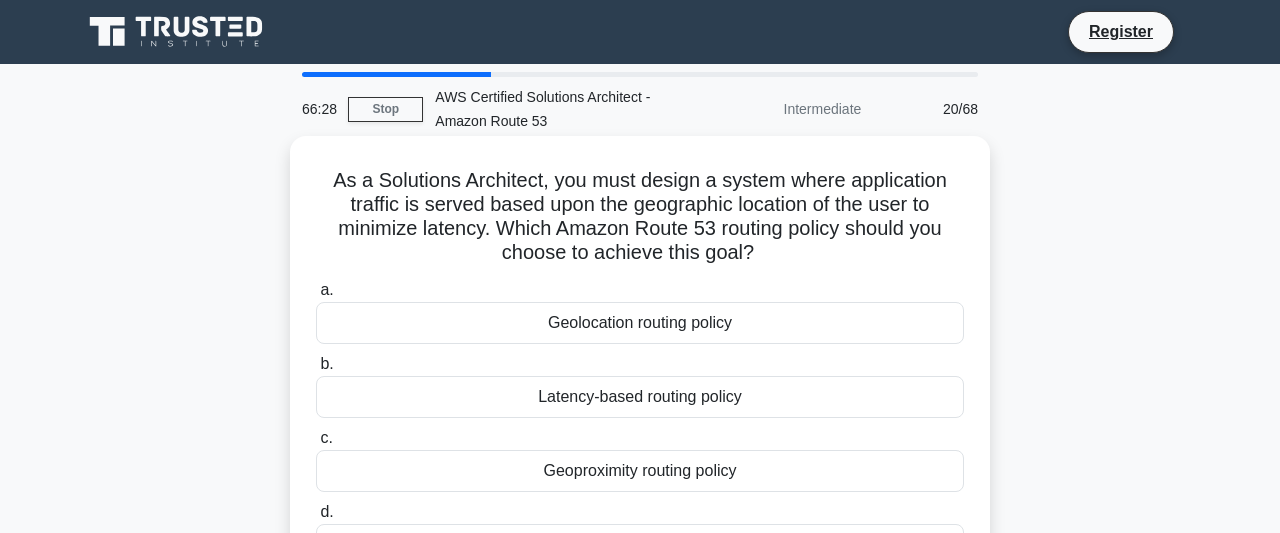 click on "Latency-based routing policy" at bounding box center (640, 397) 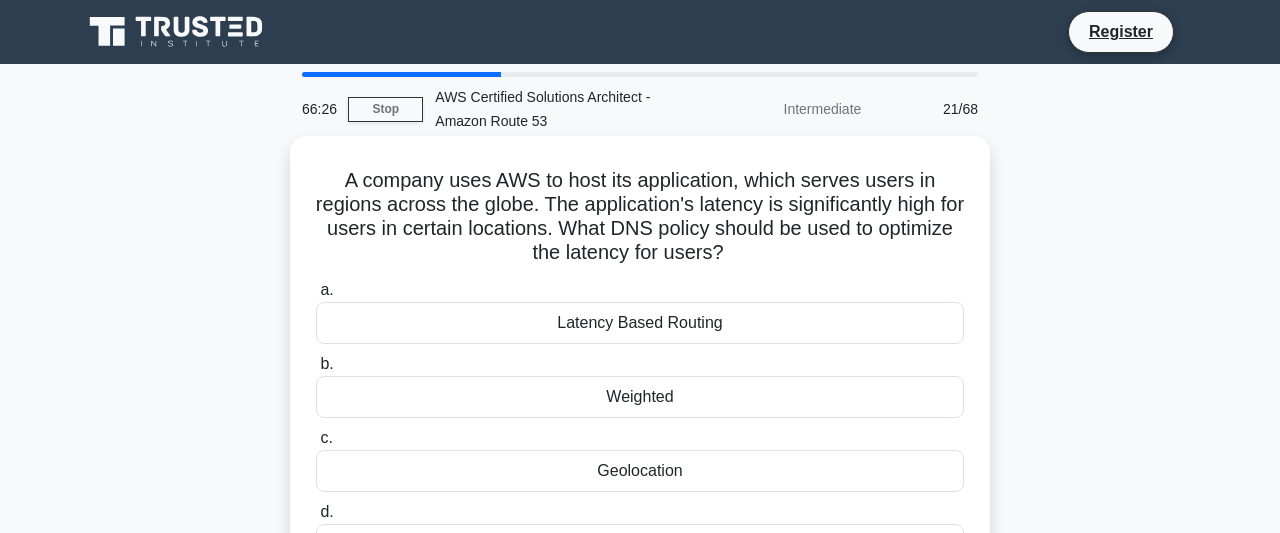 click on "Weighted" at bounding box center [640, 397] 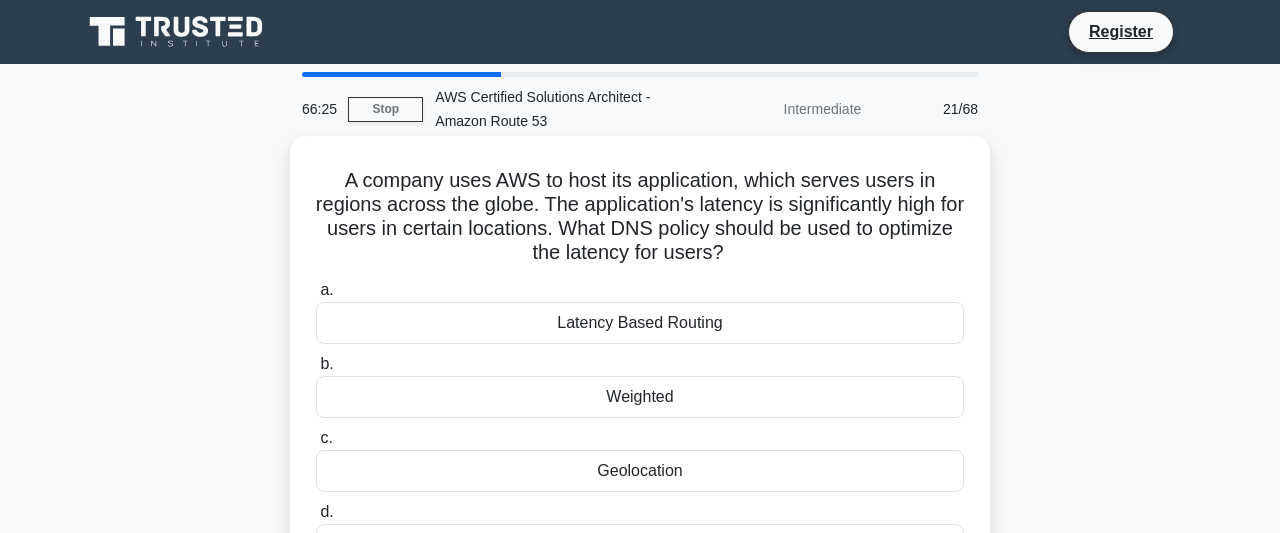 click on "Weighted" at bounding box center [640, 397] 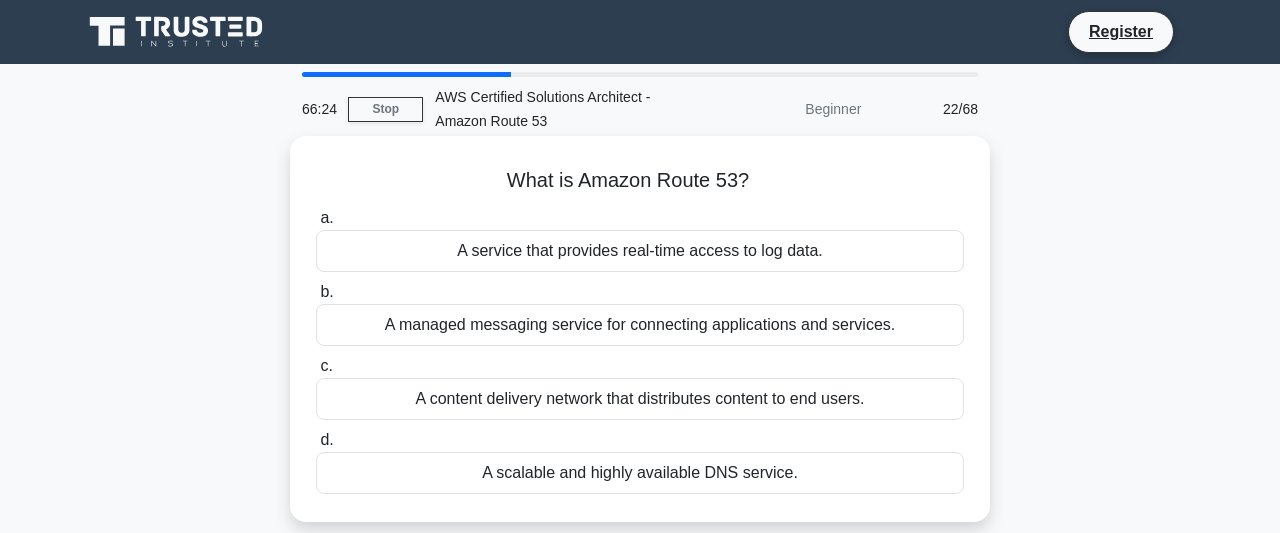 click on "A content delivery network that distributes content to end users." at bounding box center (640, 399) 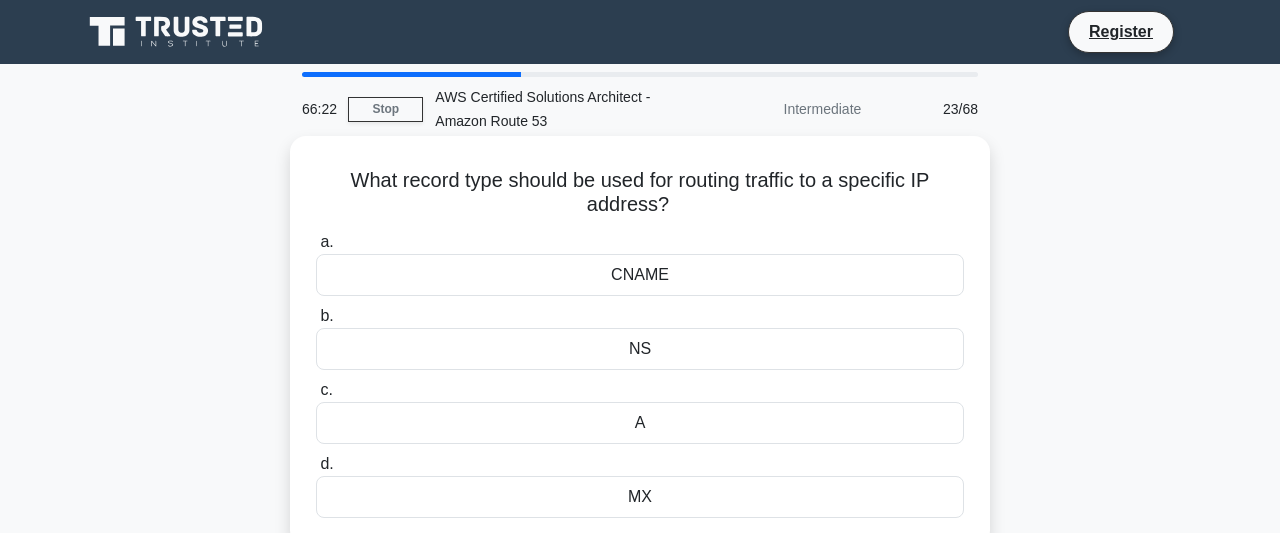 click on "NS" at bounding box center (640, 349) 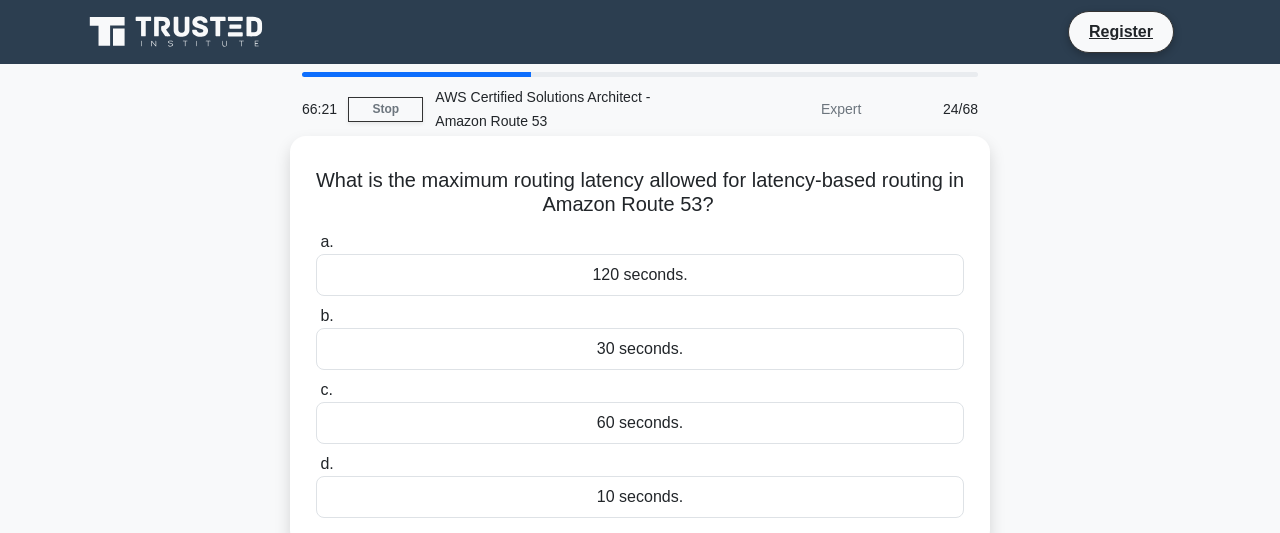 click on "a.
120 seconds." at bounding box center [640, 263] 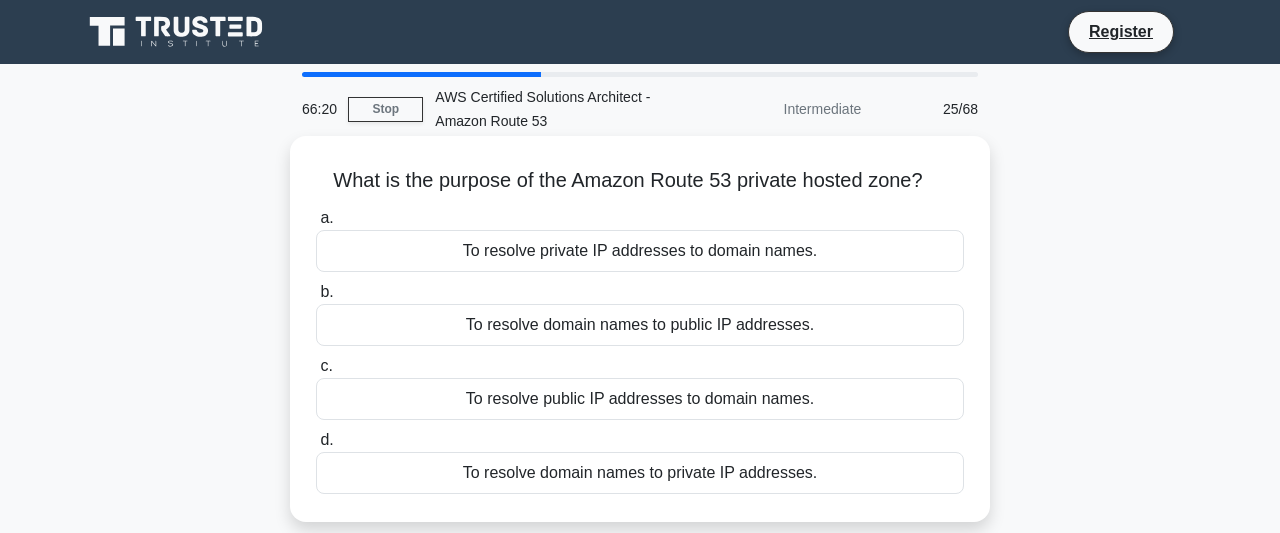 click on "To resolve domain names to public IP addresses." at bounding box center (640, 325) 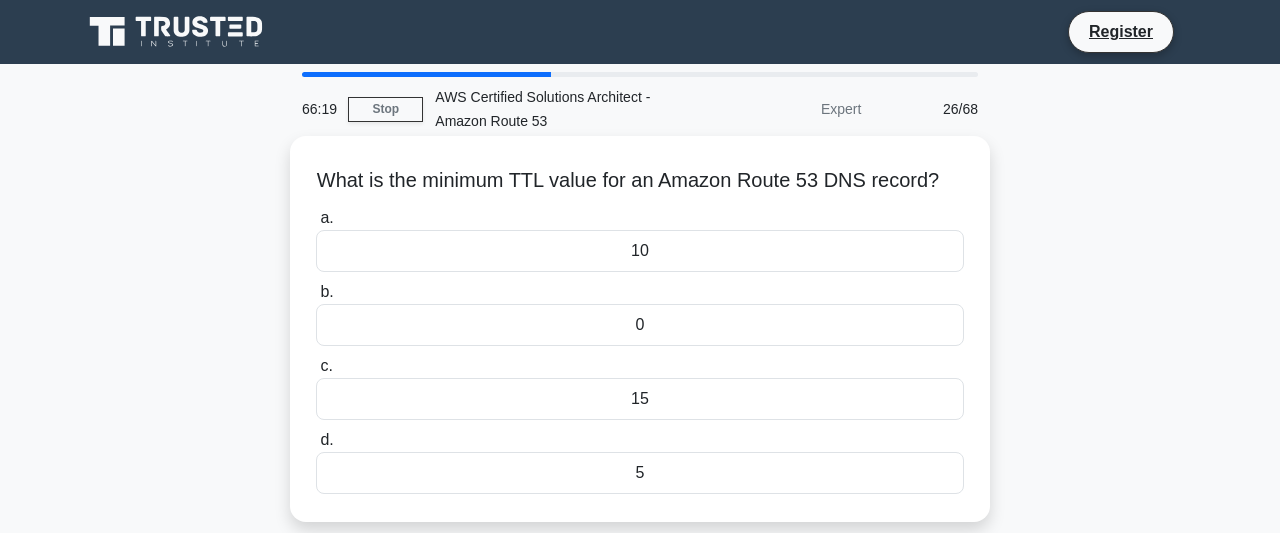 click on "15" at bounding box center (640, 399) 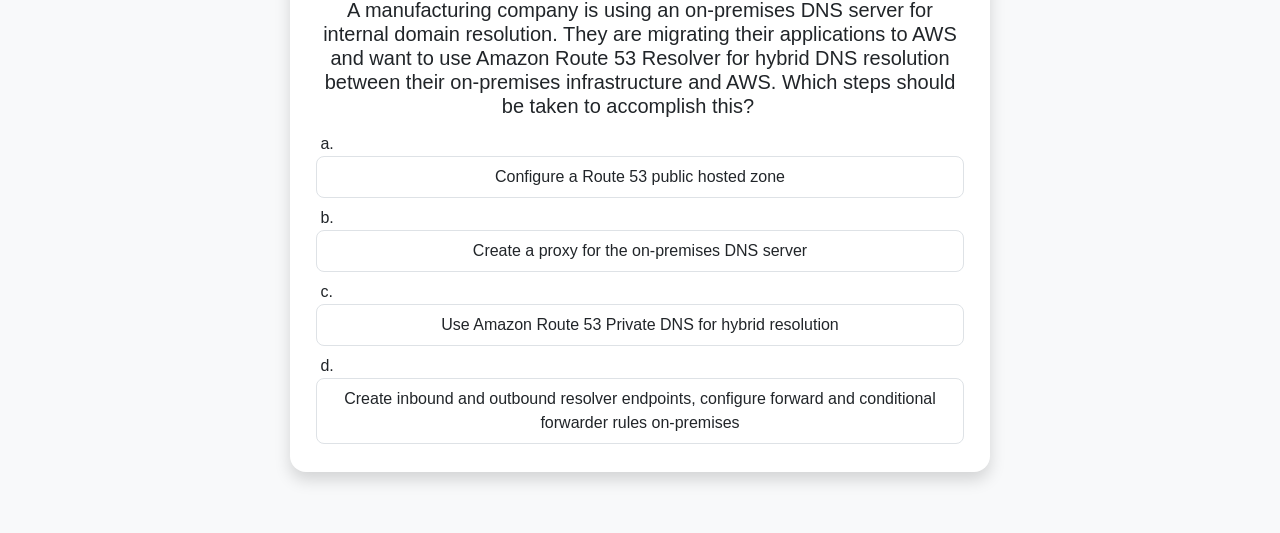 scroll, scrollTop: 208, scrollLeft: 0, axis: vertical 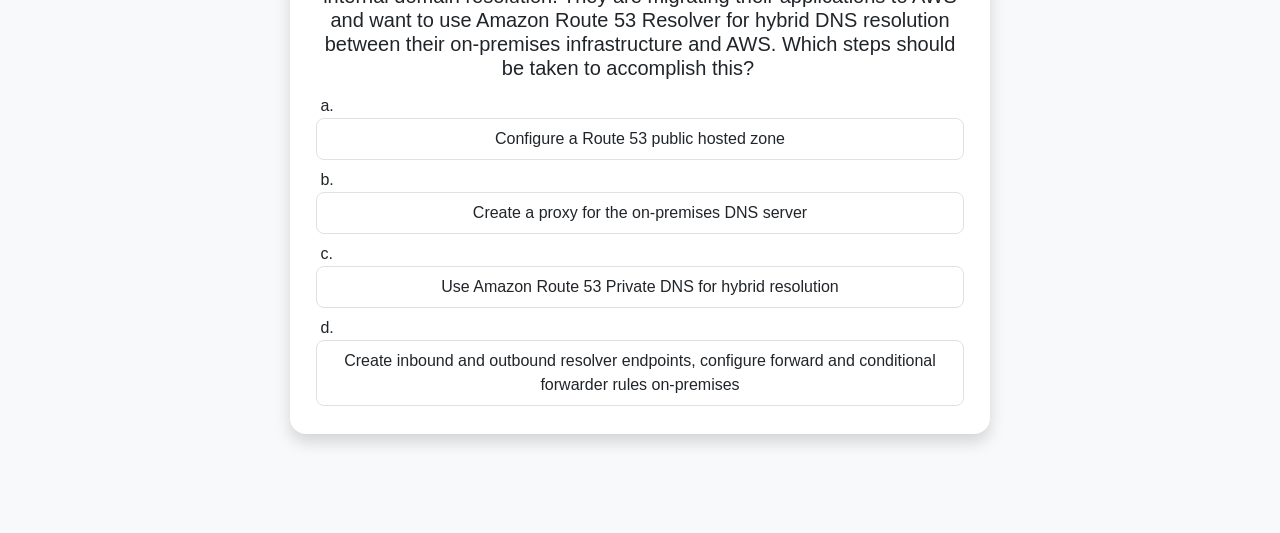 click on "Use Amazon Route 53 Private DNS for hybrid resolution" at bounding box center [640, 287] 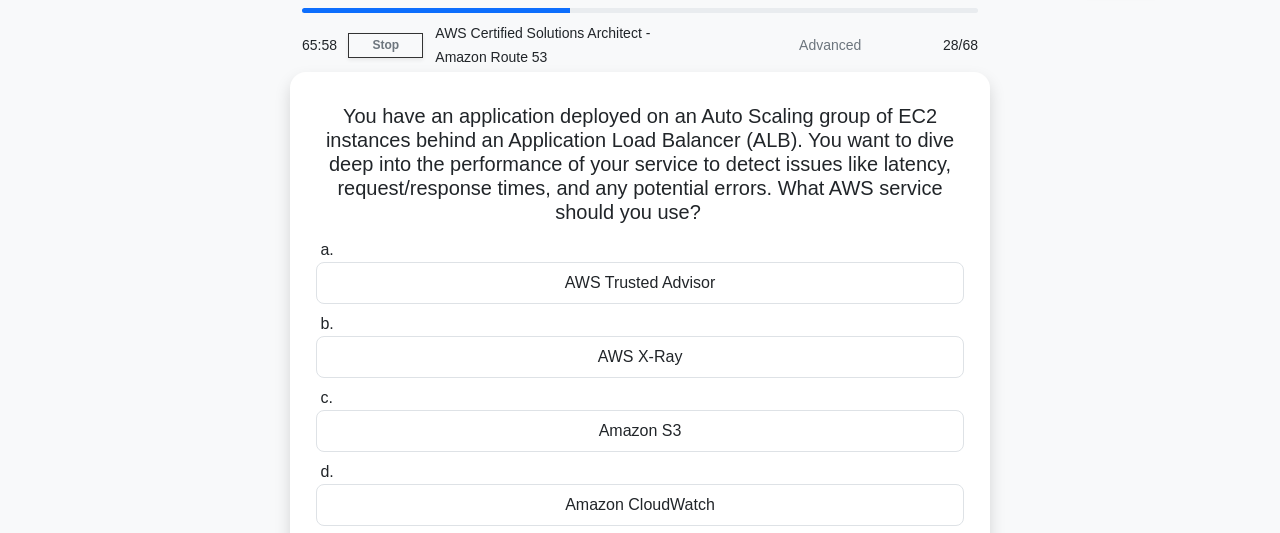 scroll, scrollTop: 104, scrollLeft: 0, axis: vertical 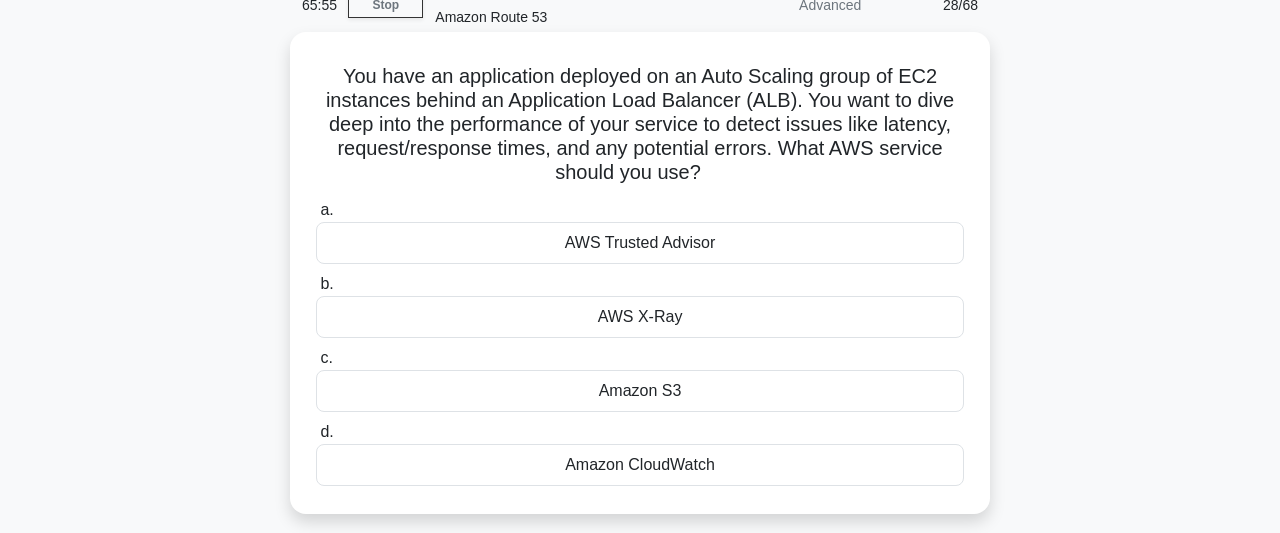 click on "Amazon CloudWatch" at bounding box center [640, 465] 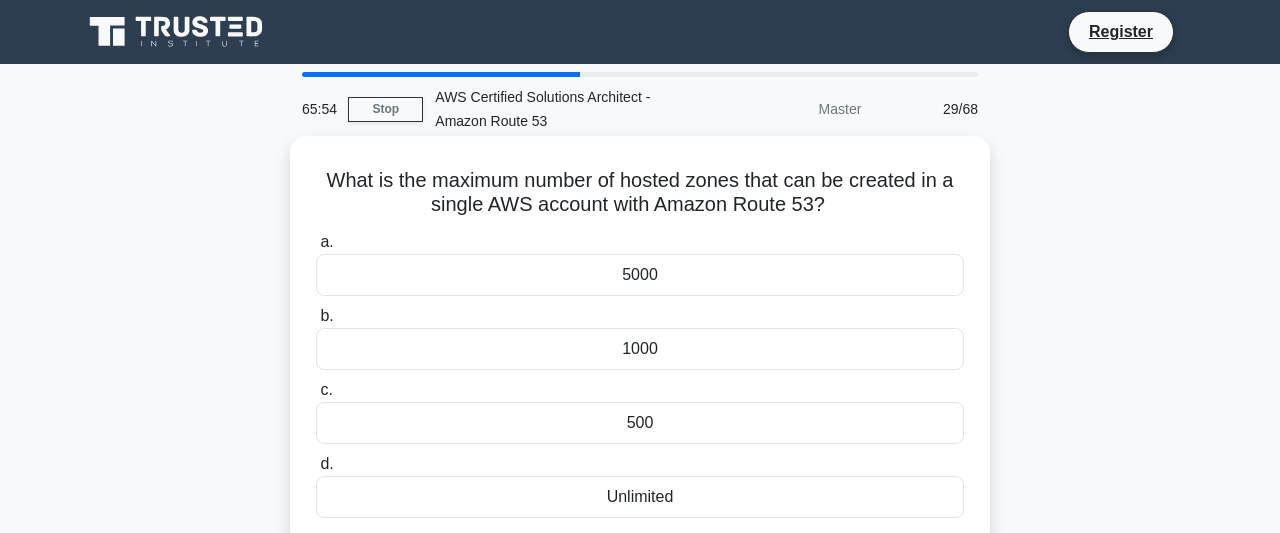 scroll, scrollTop: 0, scrollLeft: 0, axis: both 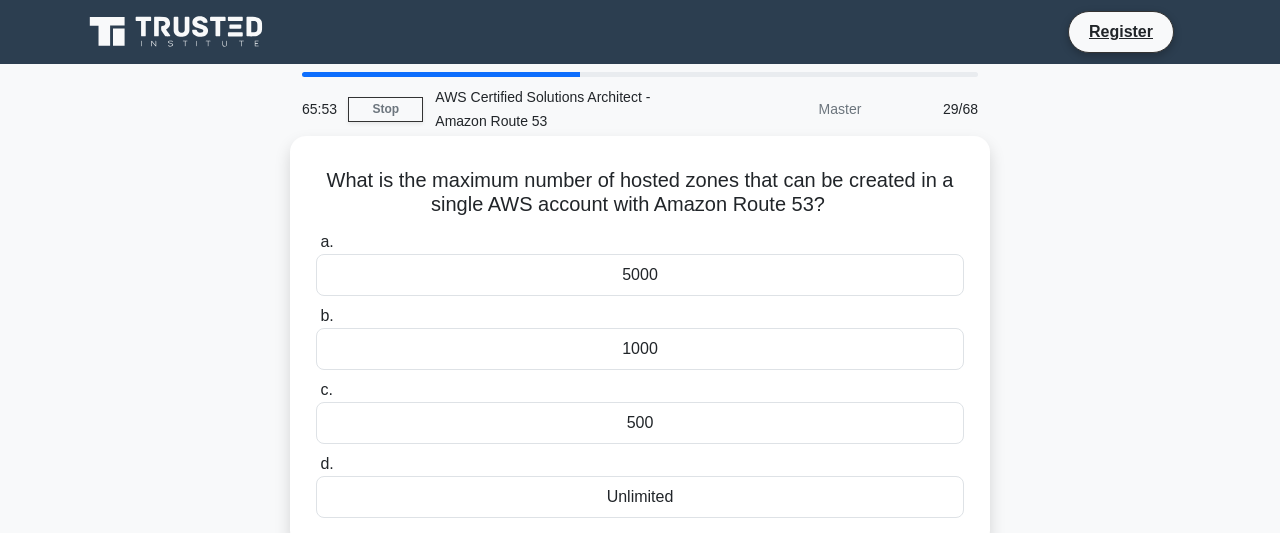 click on "5000" at bounding box center [640, 275] 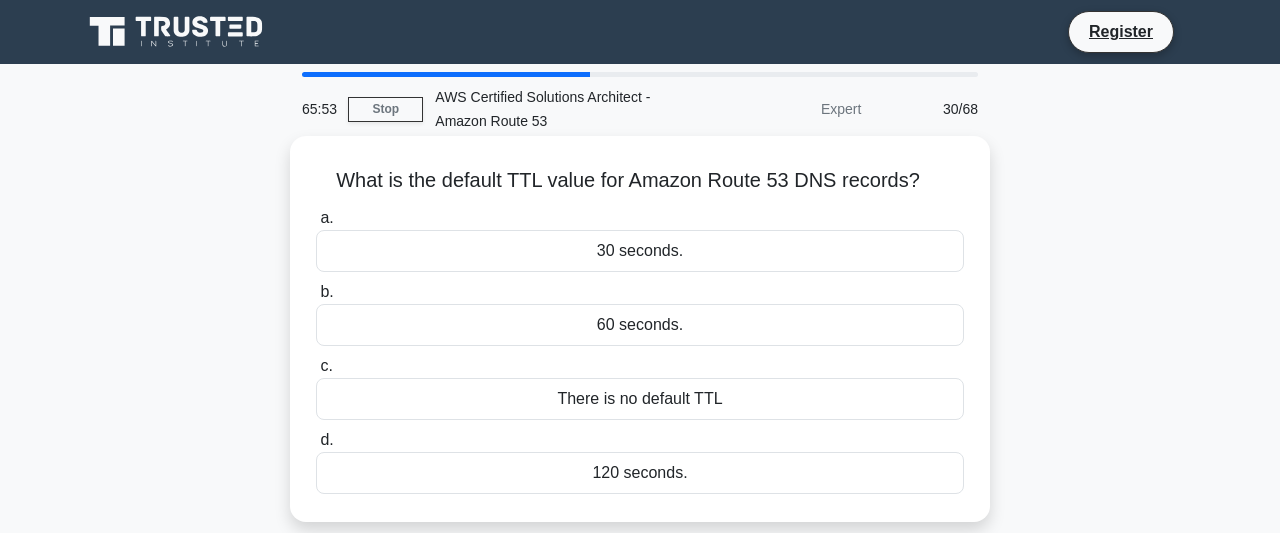 click on "There is no default TTL" at bounding box center (640, 399) 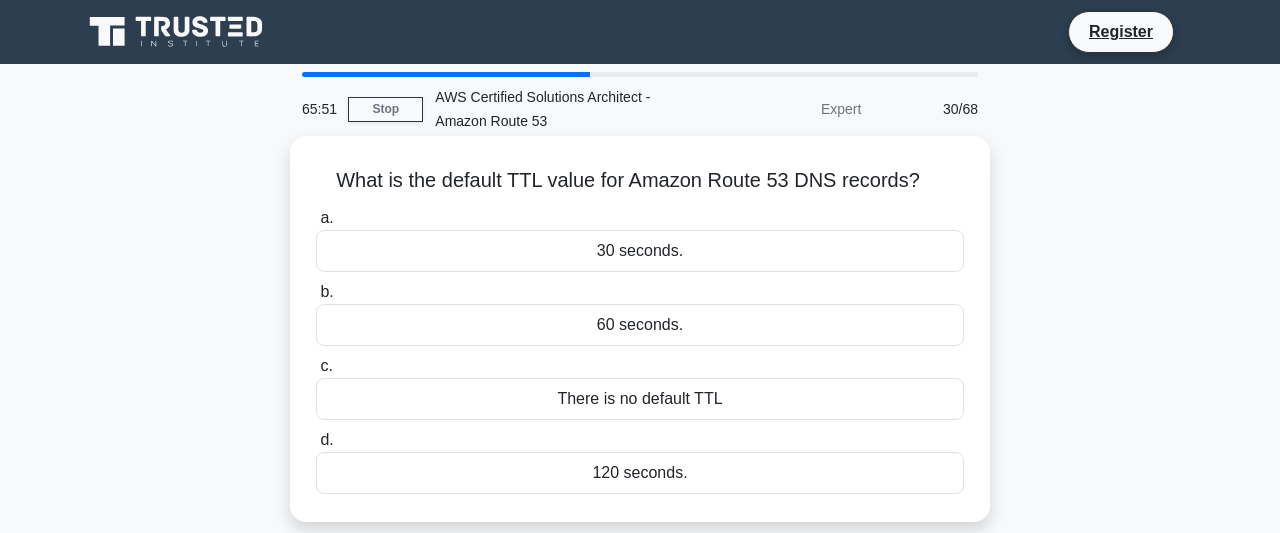 click on "60 seconds." at bounding box center (640, 325) 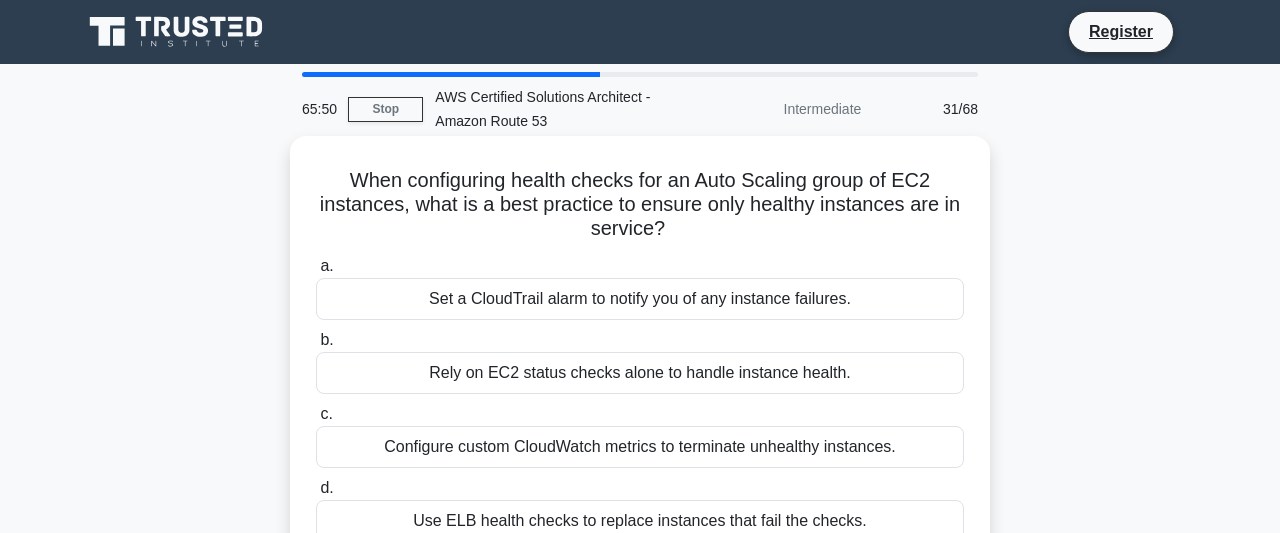 click on "Rely on EC2 status checks alone to handle instance health." at bounding box center (640, 373) 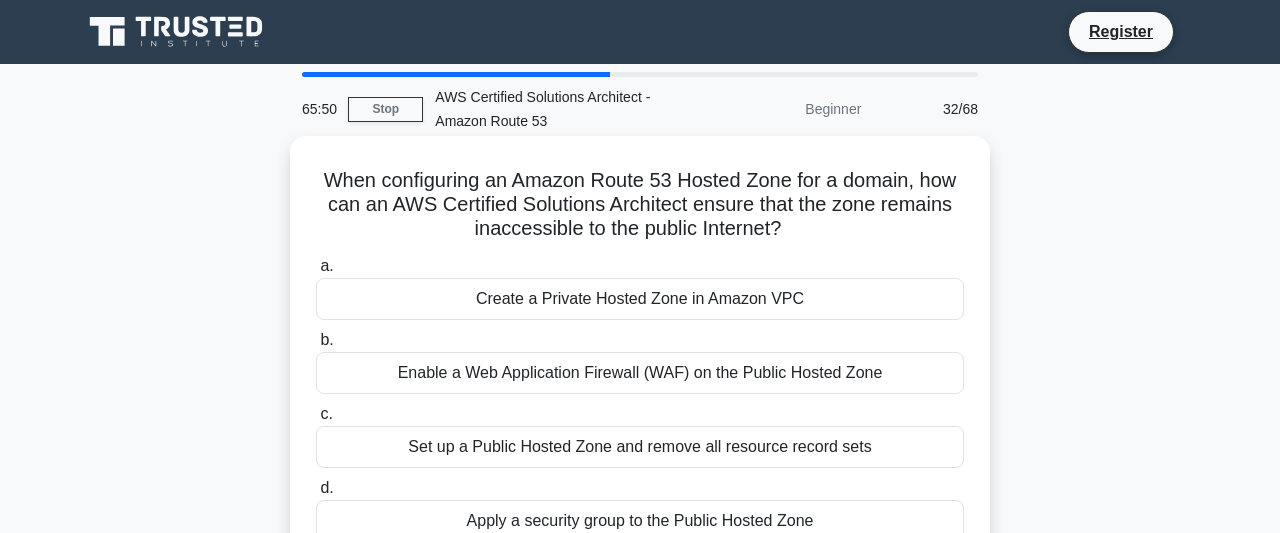 click on "Enable a Web Application Firewall (WAF) on the Public Hosted Zone" at bounding box center [640, 373] 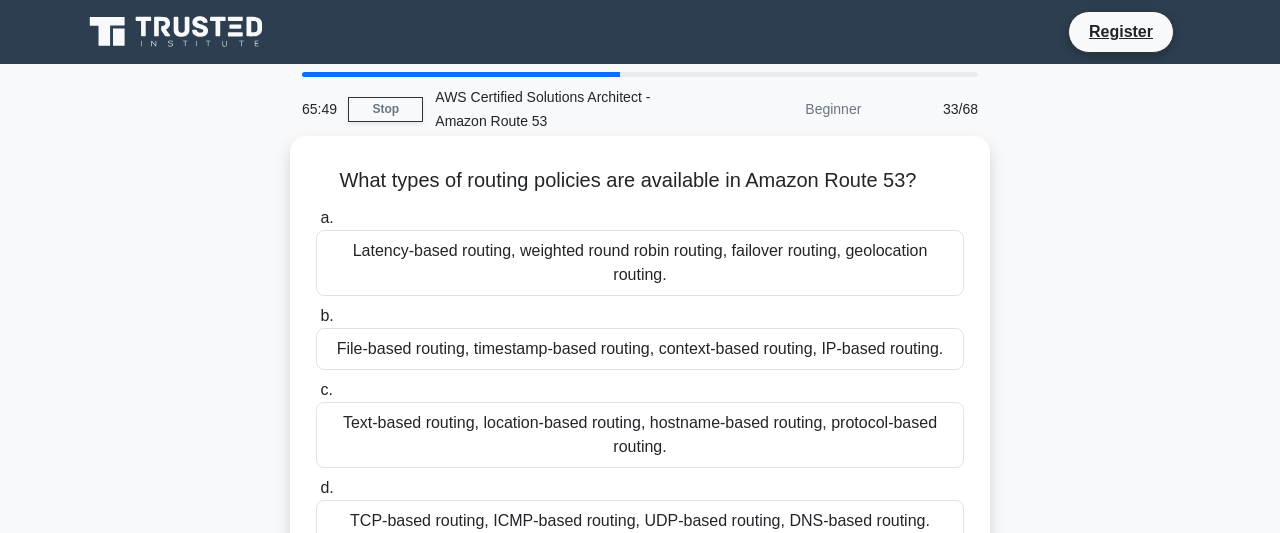 click on "Text-based routing, location-based routing, hostname-based routing, protocol-based routing." at bounding box center [640, 435] 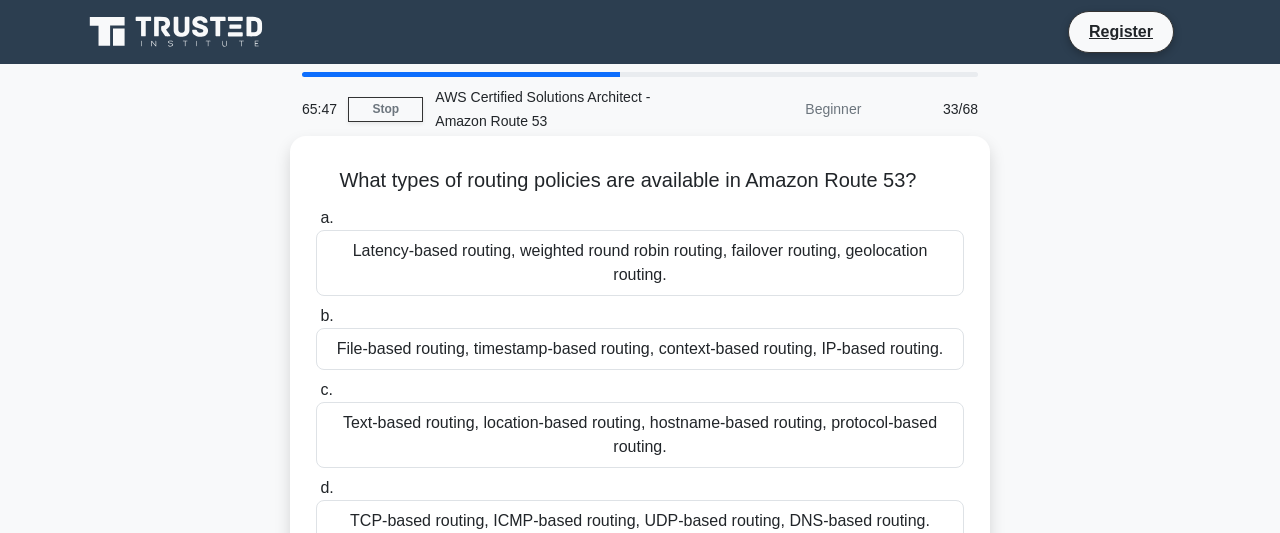 click on "File-based routing, timestamp-based routing, context-based routing, IP-based routing." at bounding box center (640, 349) 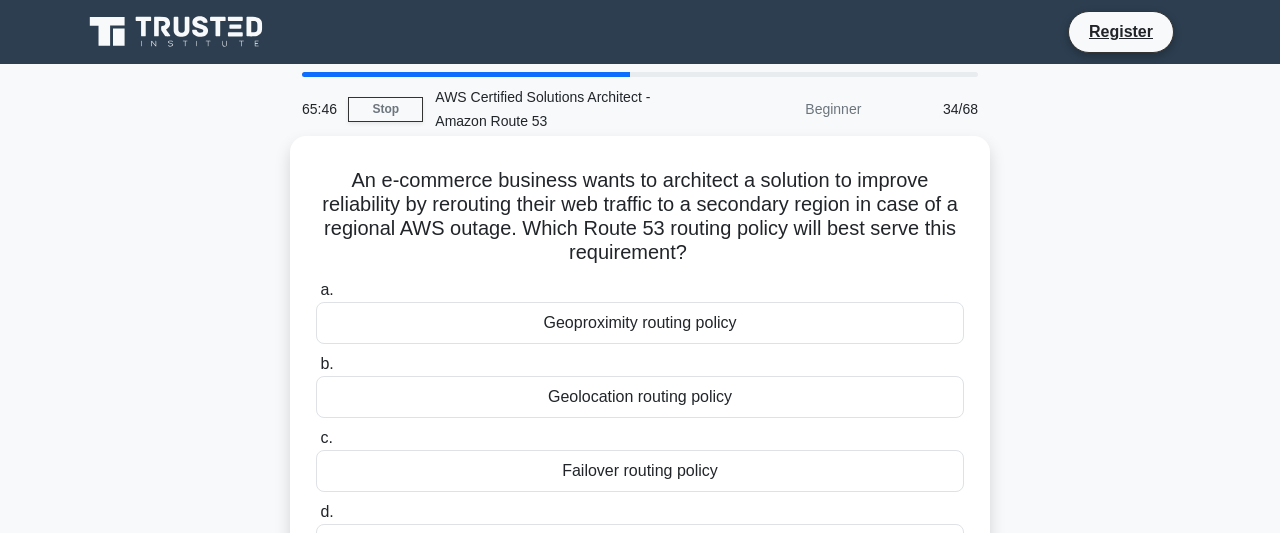 click on "Geolocation routing policy" at bounding box center [640, 397] 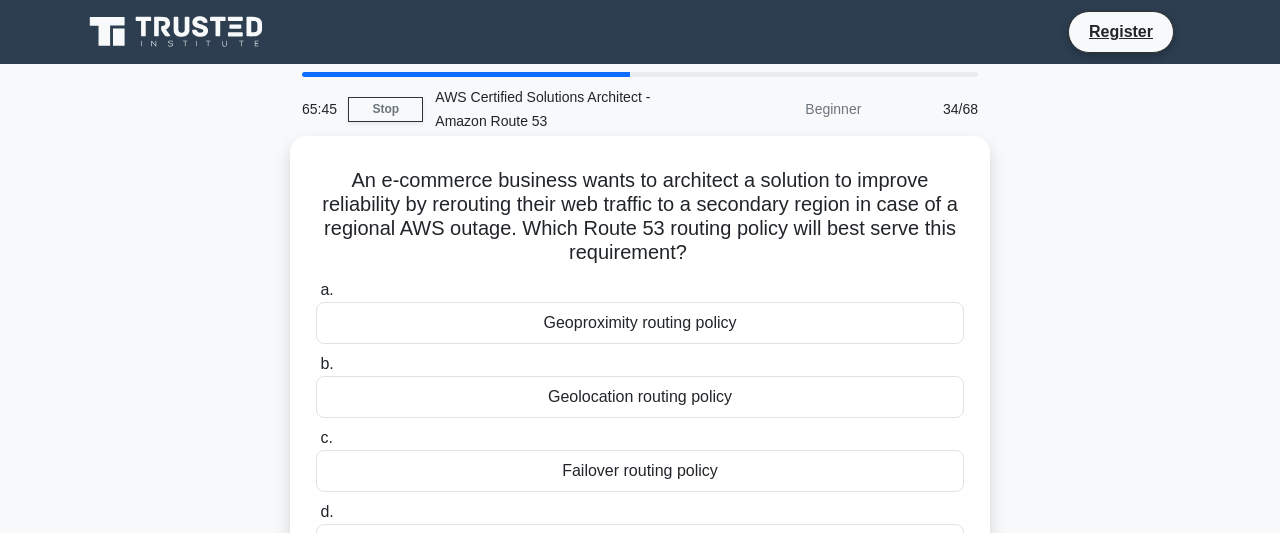click on "Geolocation routing policy" at bounding box center [640, 397] 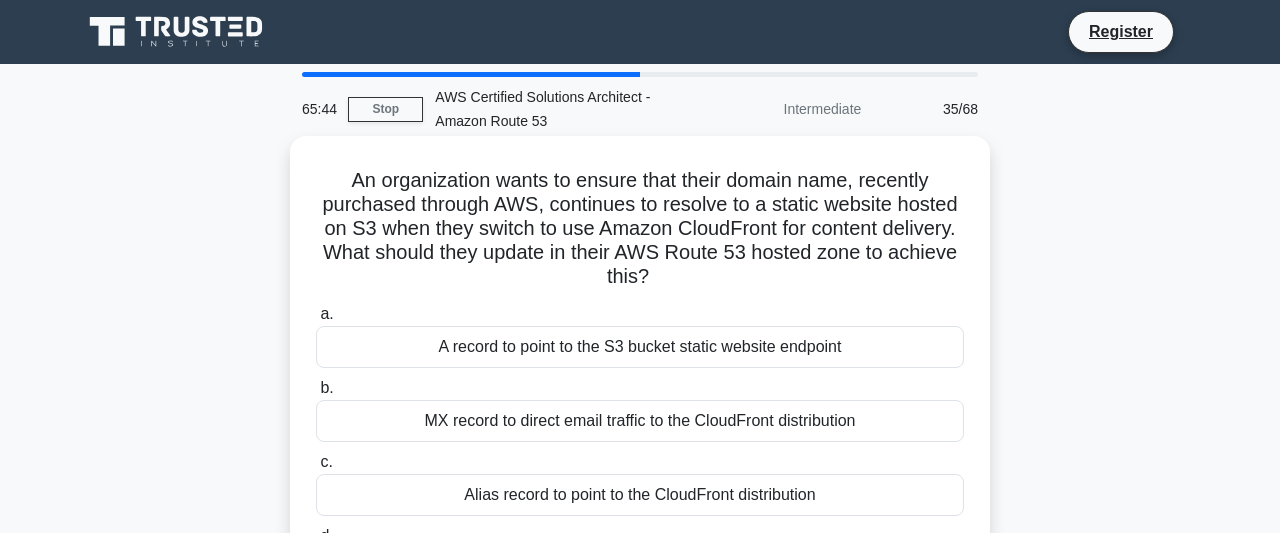 click on "A record to point to the S3 bucket static website endpoint" at bounding box center (640, 347) 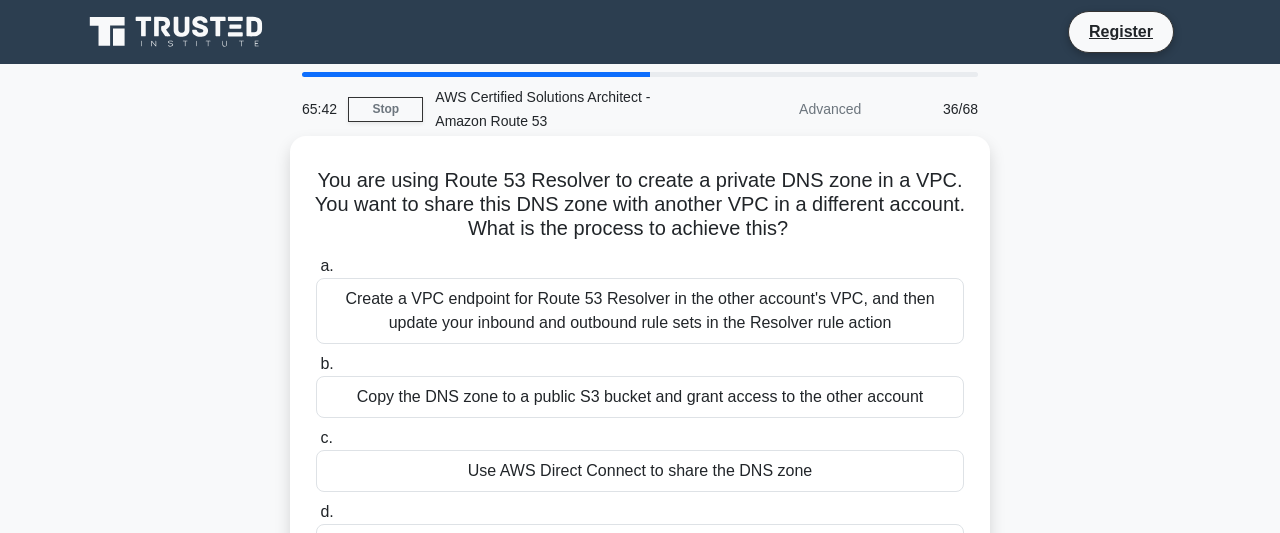click on "Create a VPC endpoint for Route 53 Resolver in the other account's VPC, and then update your inbound and outbound rule sets in the Resolver rule action" at bounding box center [640, 311] 